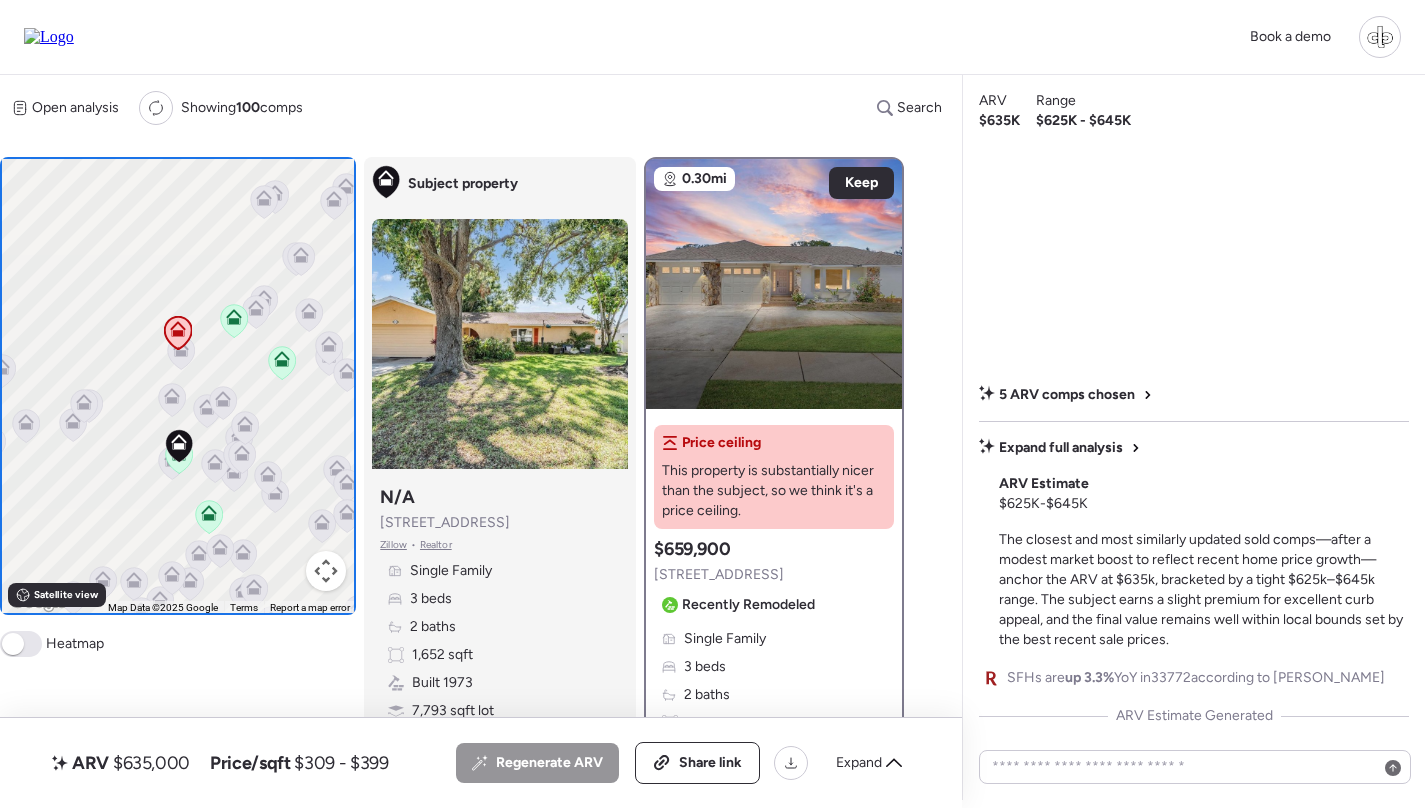 scroll, scrollTop: 0, scrollLeft: 0, axis: both 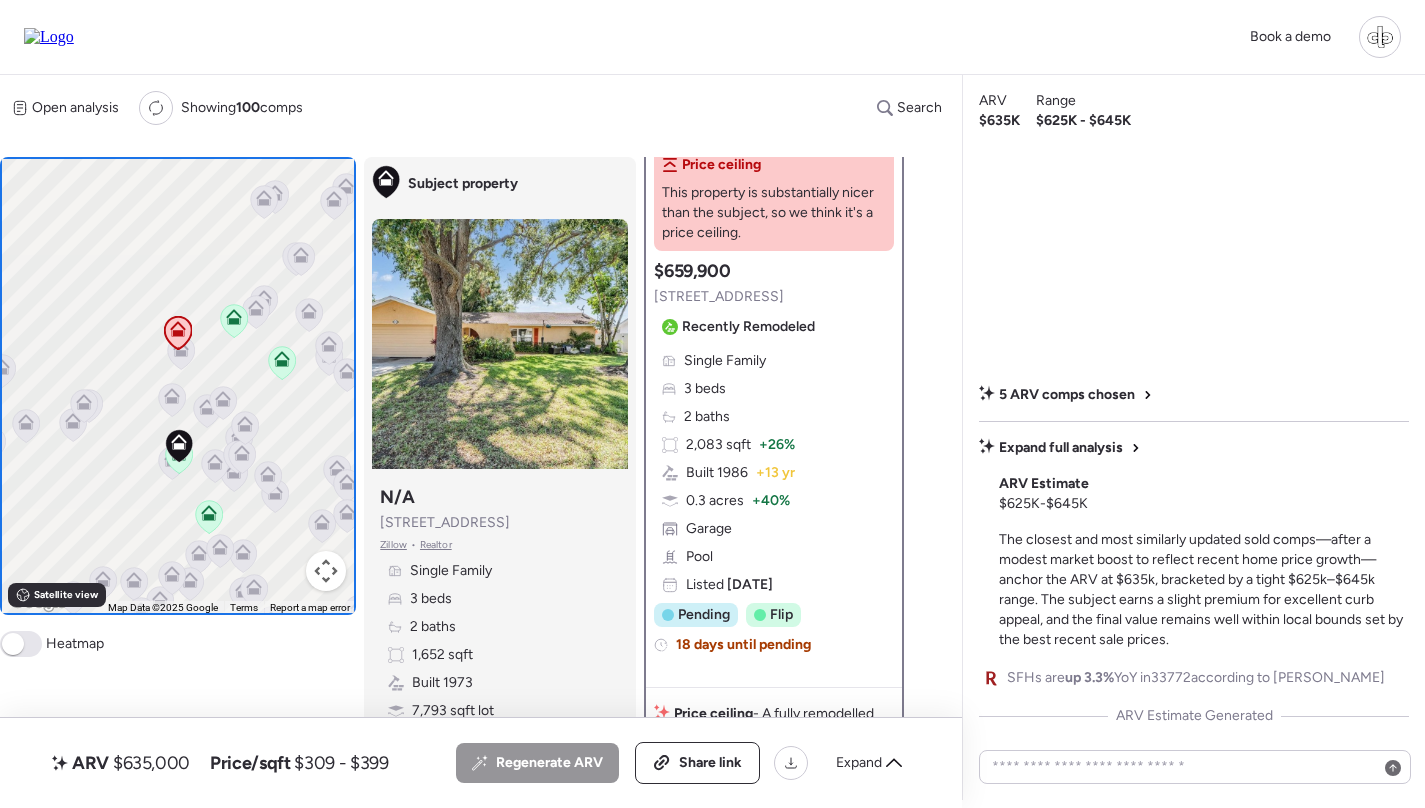 click on "5 ARV comps chosen Expand full analysis ARV Estimate $625K  -  $645K The closest and most similarly updated sold comps—after a modest market boost to reflect recent home price growth—anchor the ARV at $635k, bracketed by a tight $625k–$645k range. The subject earns a slight premium for excellent curb appeal, and the final value remains well within local bounds set by the best recent sale prices. SFHs are  up   3.3%  YoY in  33772  according to Redfin ARV Estimate Generated" at bounding box center (1194, 436) 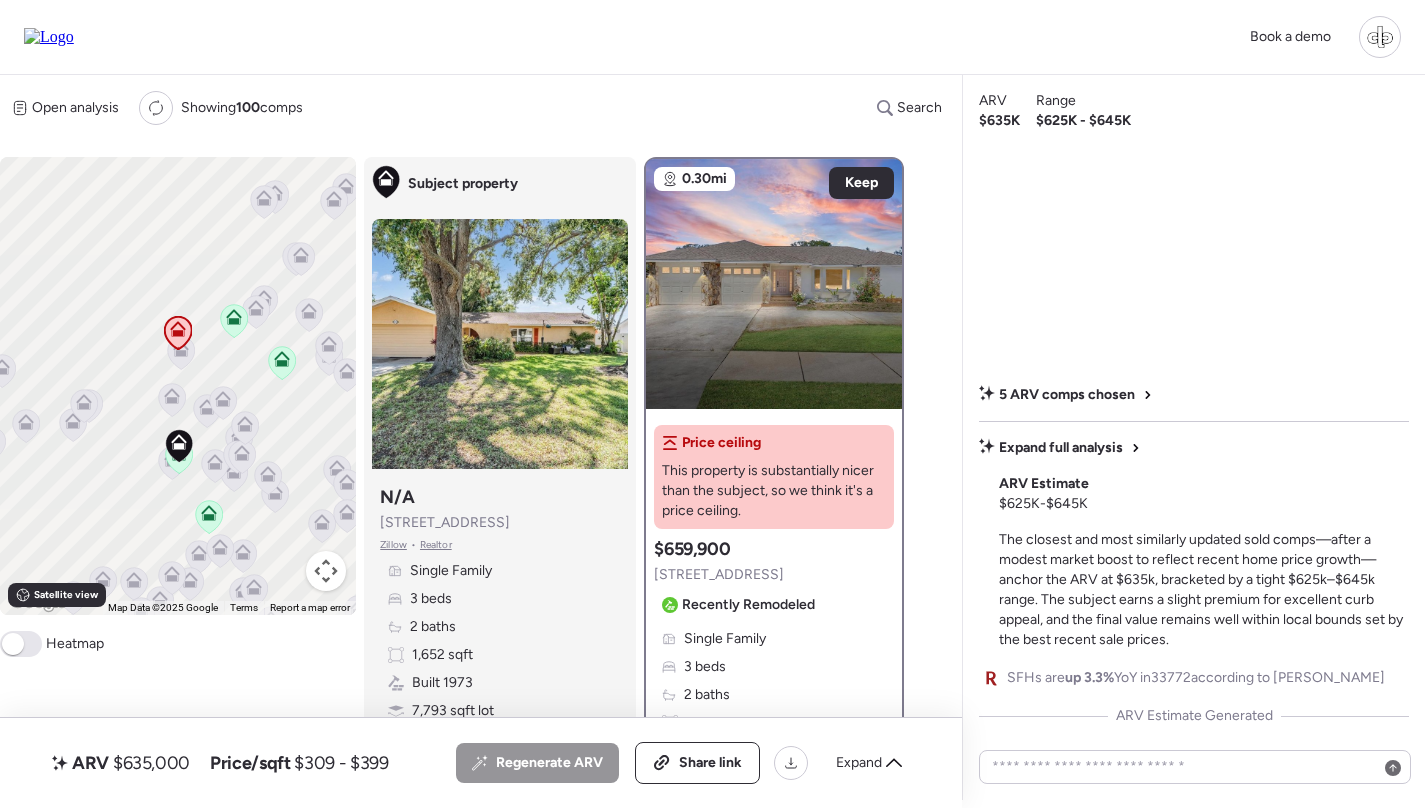scroll, scrollTop: 0, scrollLeft: 0, axis: both 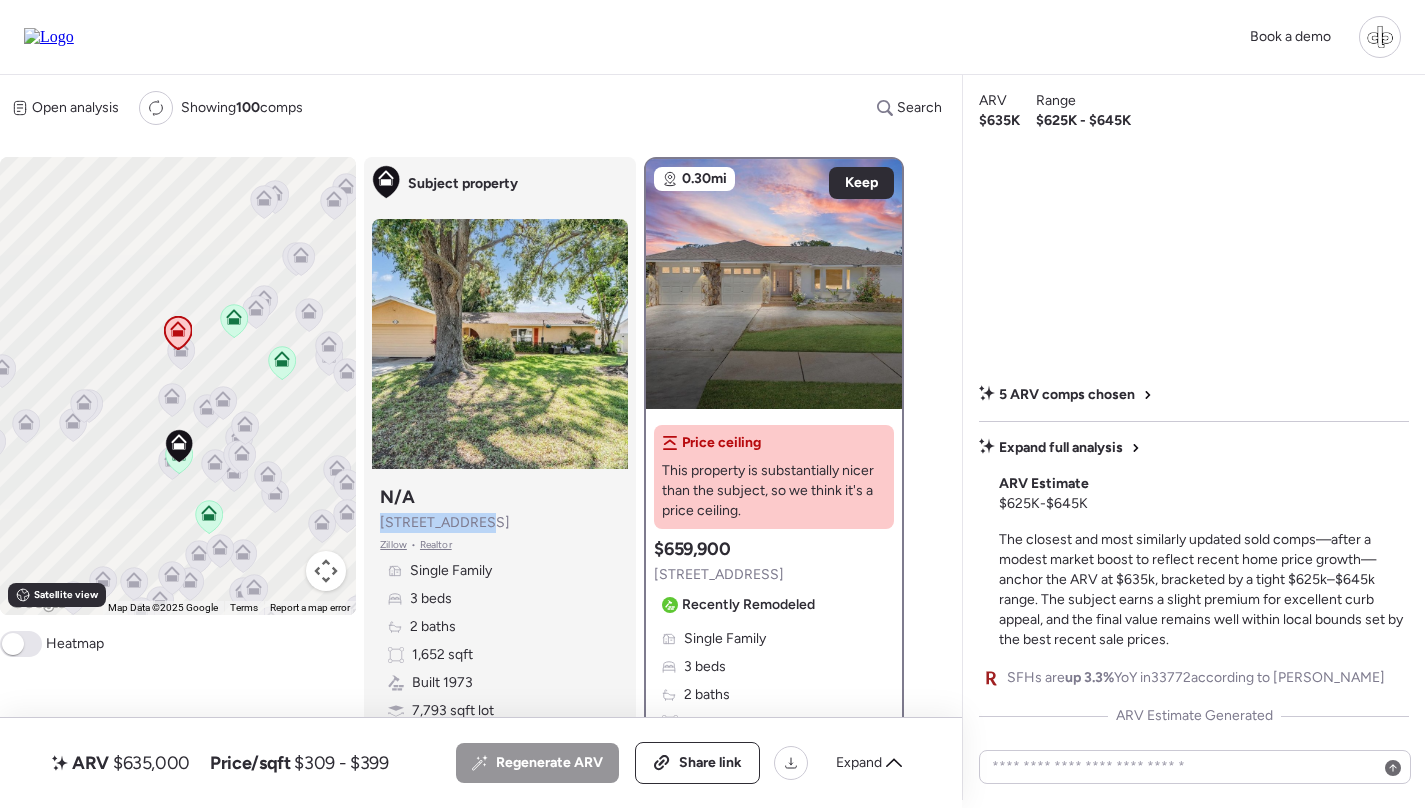 drag, startPoint x: 481, startPoint y: 522, endPoint x: 370, endPoint y: 521, distance: 111.0045 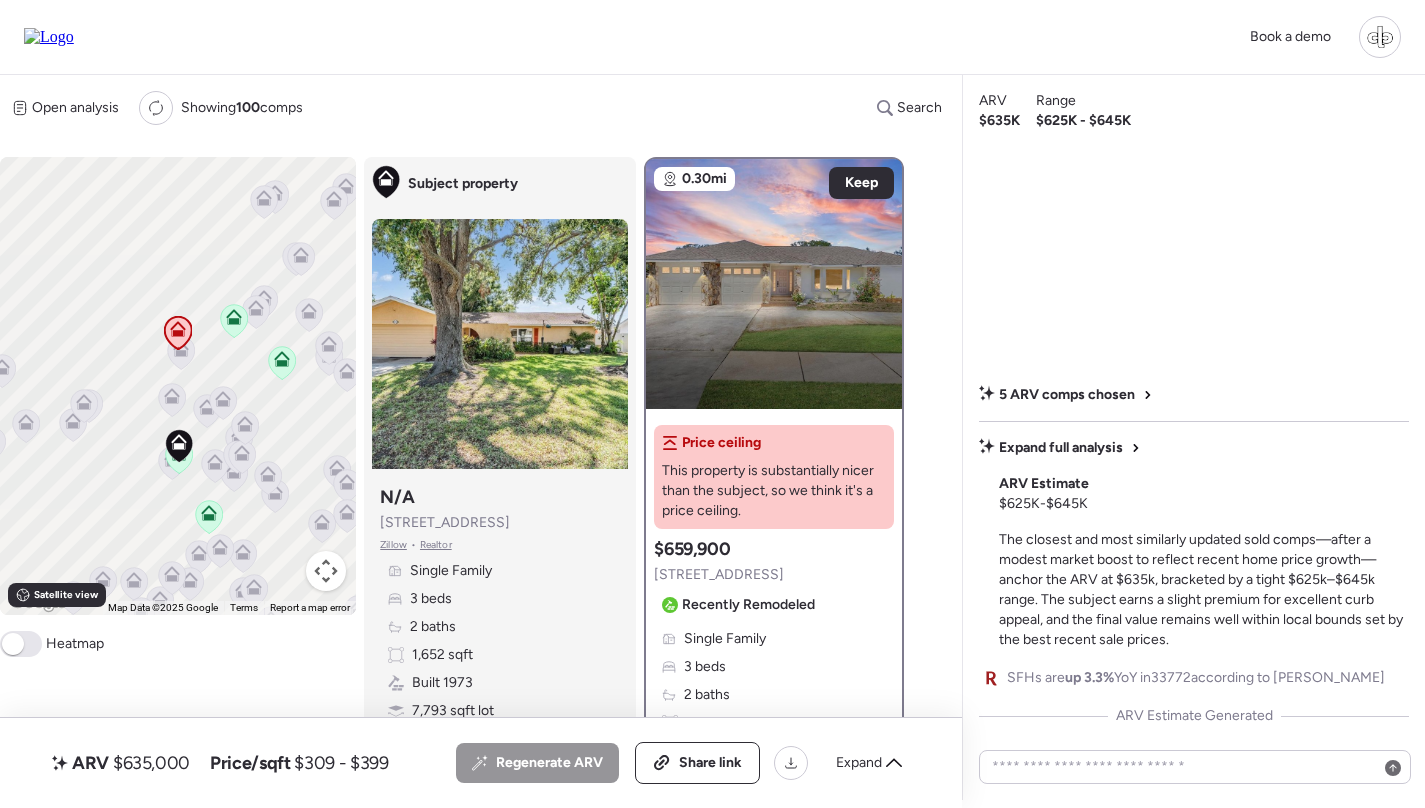 click on "Book a demo" at bounding box center [712, 37] 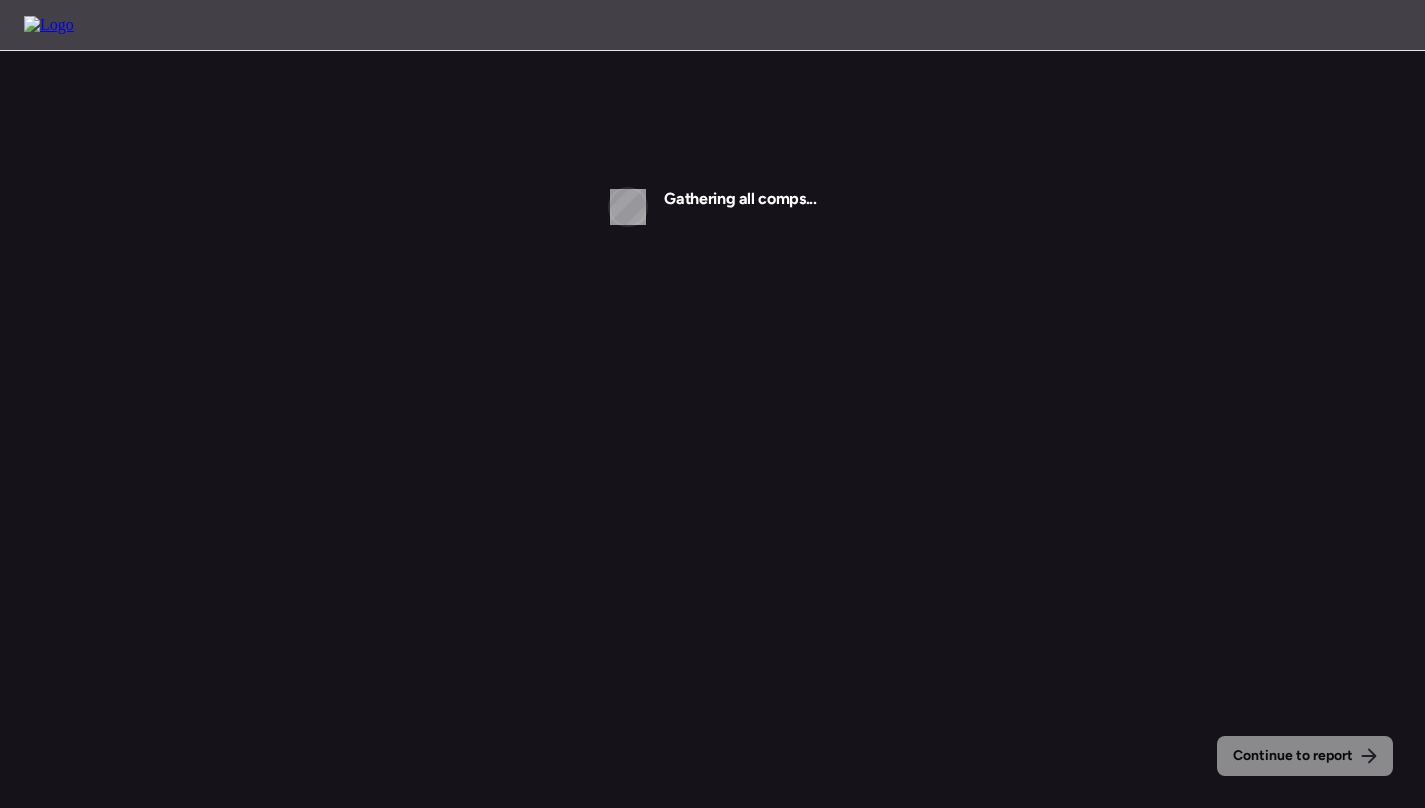 scroll, scrollTop: 0, scrollLeft: 0, axis: both 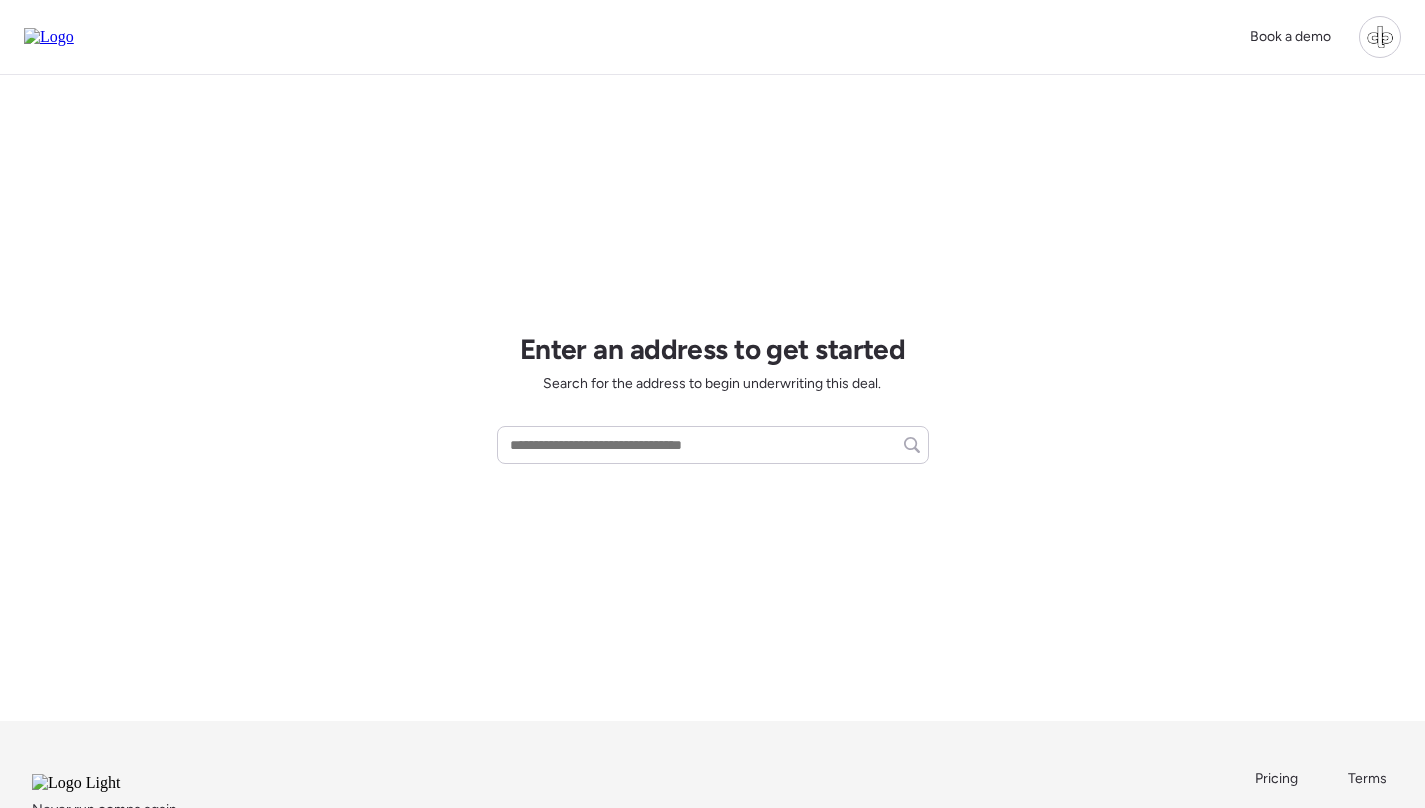 click on "Enter an address to get started Search for the address to begin underwriting this deal." at bounding box center (713, 398) 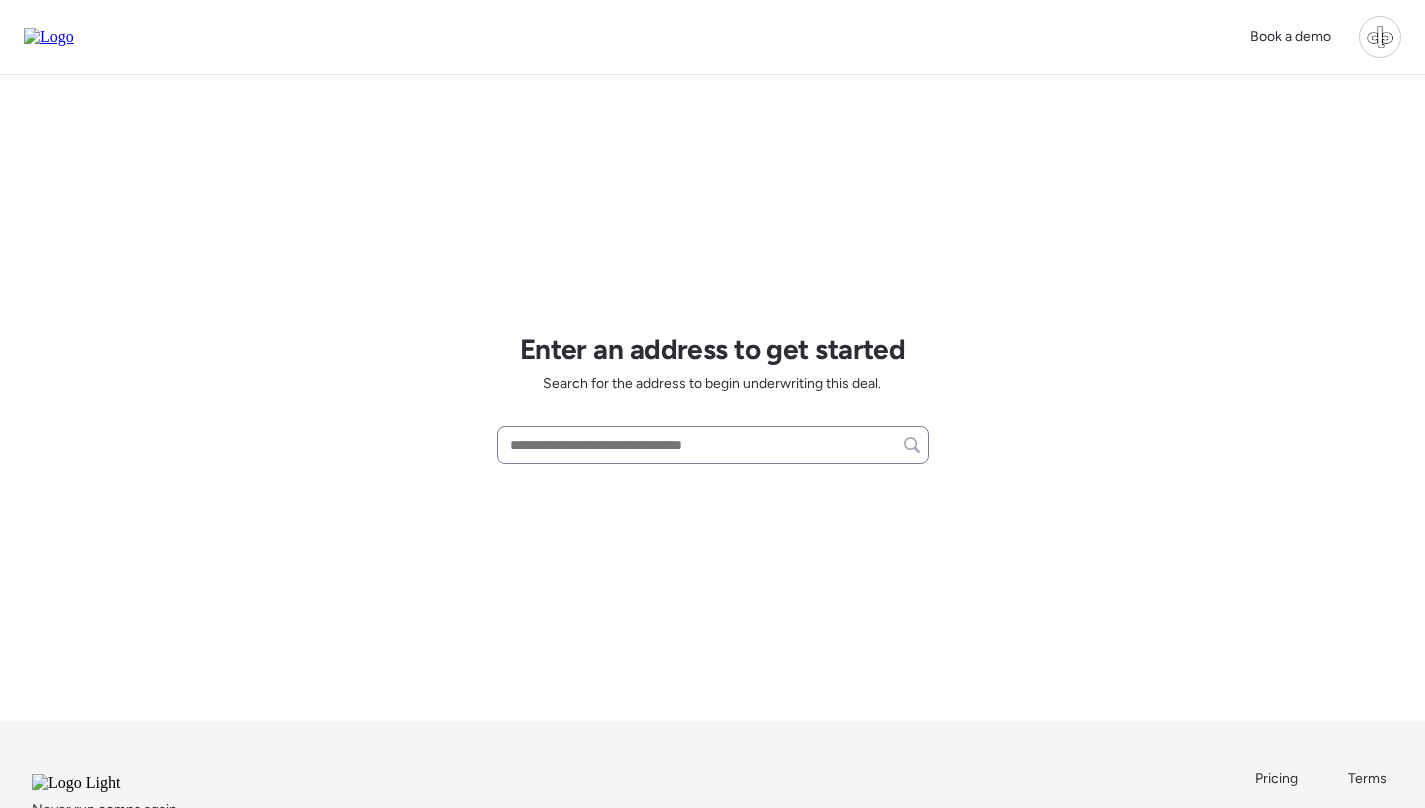 click at bounding box center (713, 445) 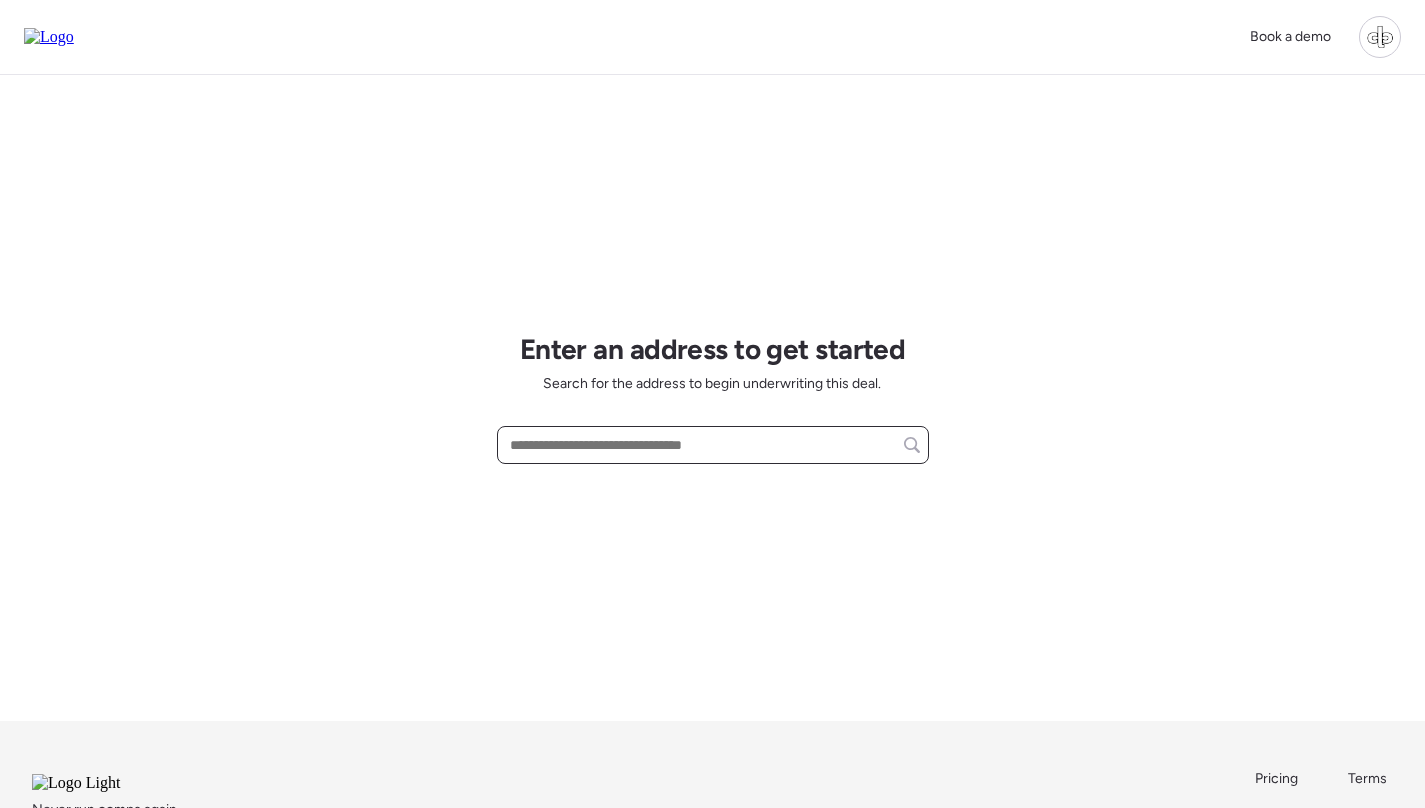 click at bounding box center (713, 445) 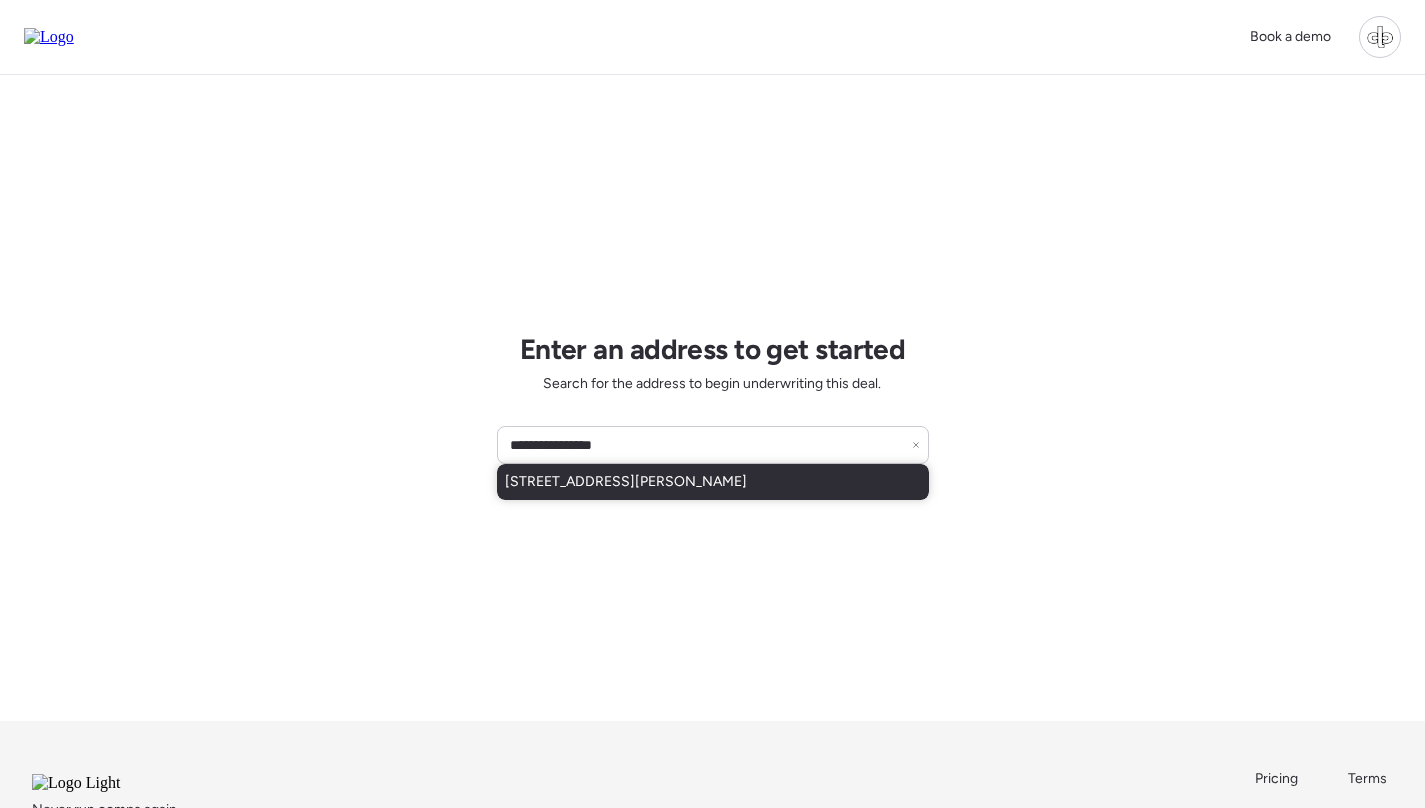 click on "[STREET_ADDRESS][PERSON_NAME]" at bounding box center [626, 482] 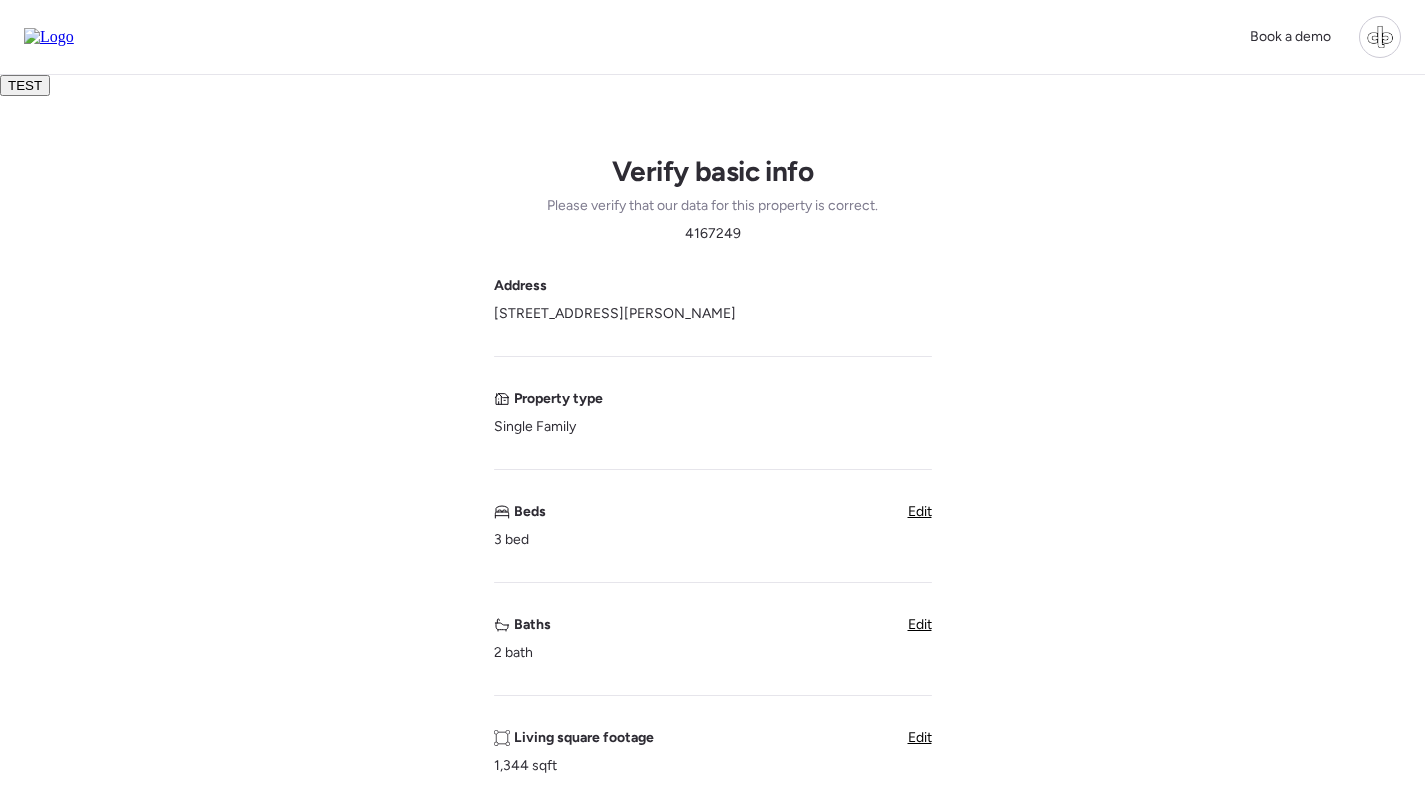 click on "TEST" at bounding box center (25, 85) 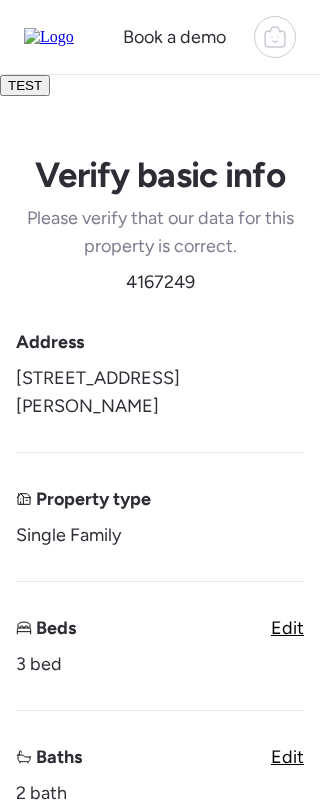 scroll, scrollTop: 0, scrollLeft: 0, axis: both 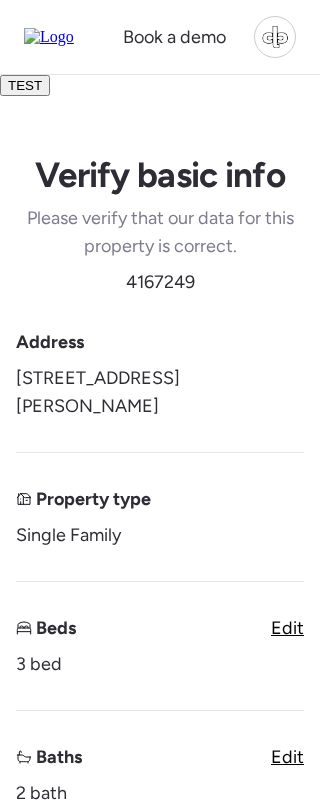 click on "TEST" at bounding box center [25, 85] 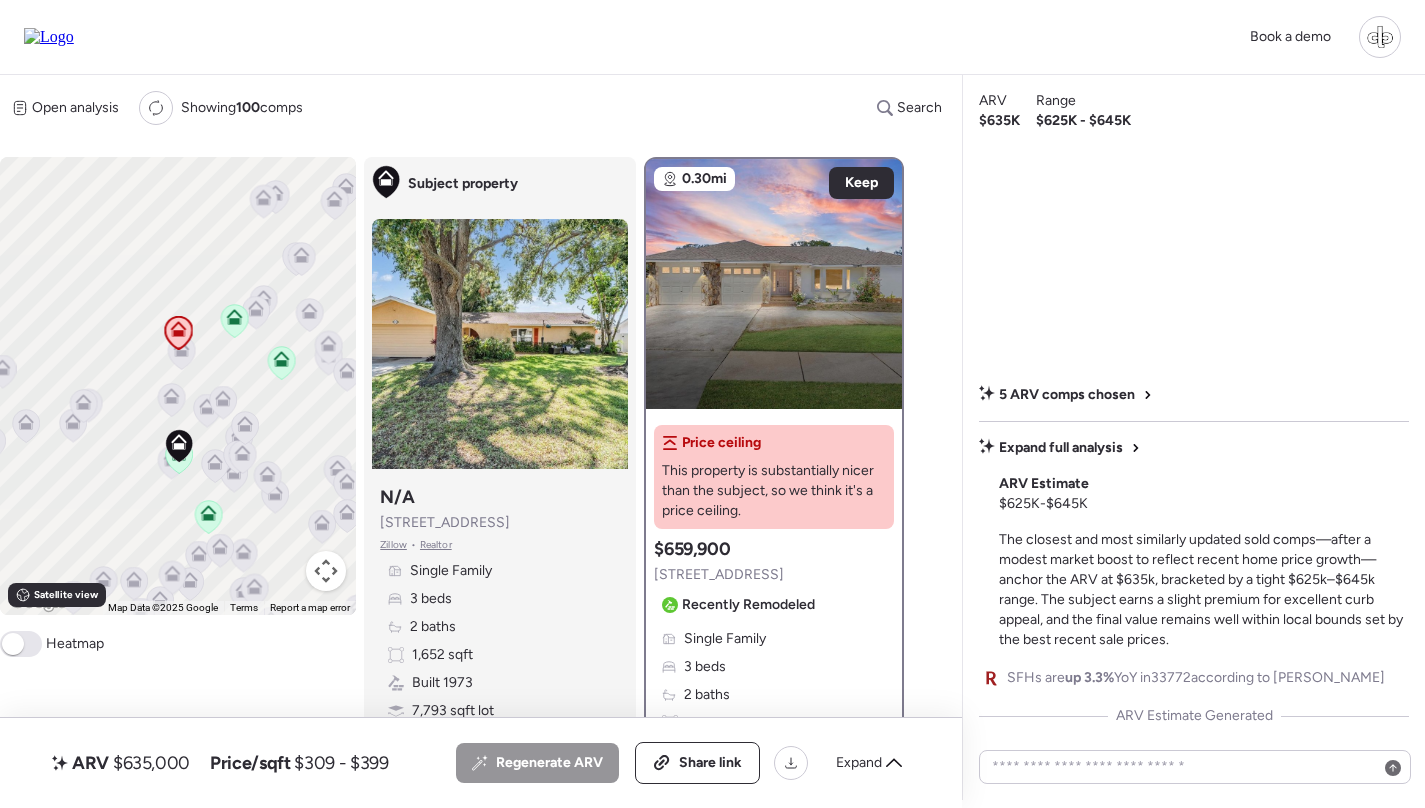 scroll, scrollTop: 0, scrollLeft: 0, axis: both 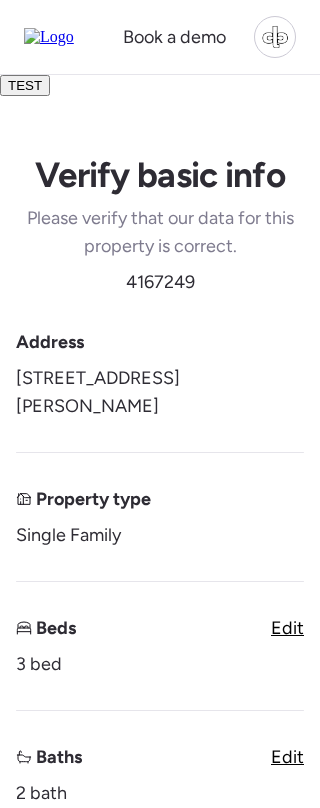 click on "TEST" at bounding box center (25, 85) 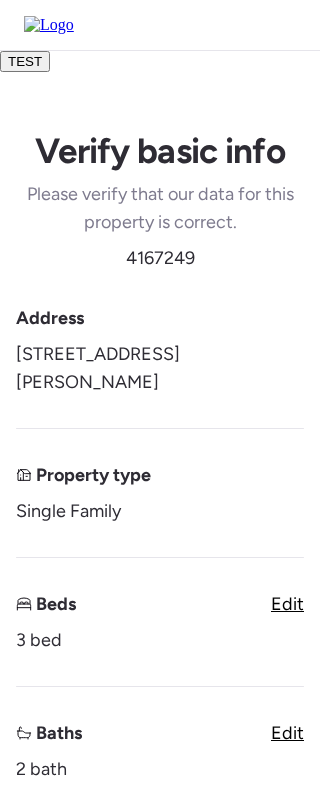 scroll, scrollTop: 0, scrollLeft: 0, axis: both 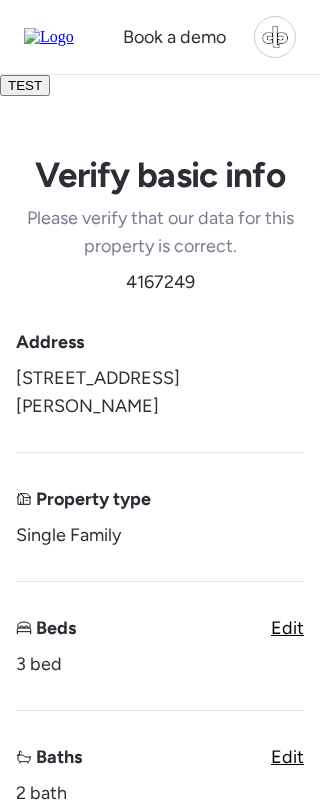 click on "TEST" at bounding box center [25, 85] 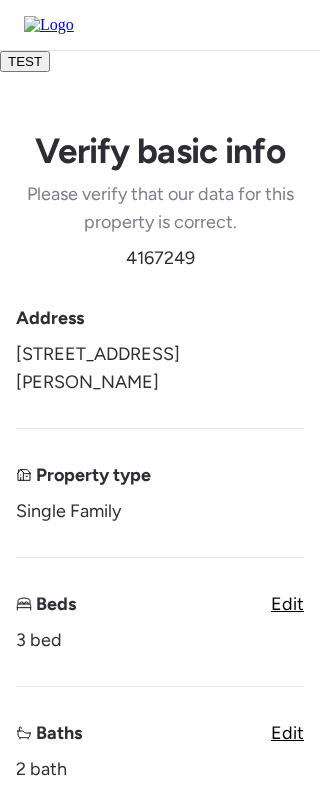 scroll, scrollTop: 0, scrollLeft: 0, axis: both 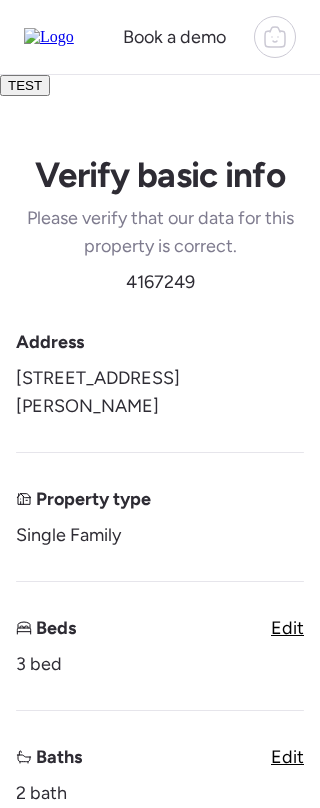 click on "TEST" at bounding box center (25, 85) 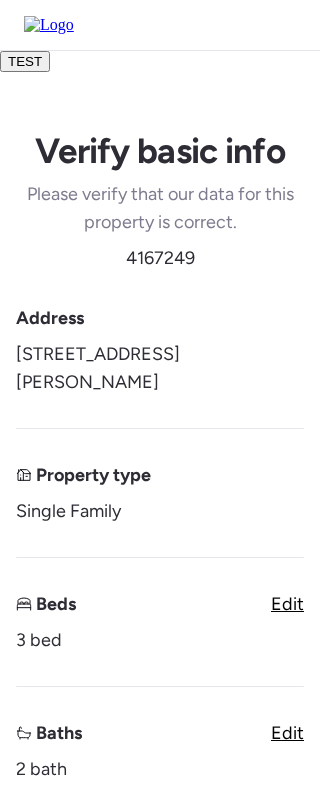 scroll, scrollTop: 0, scrollLeft: 0, axis: both 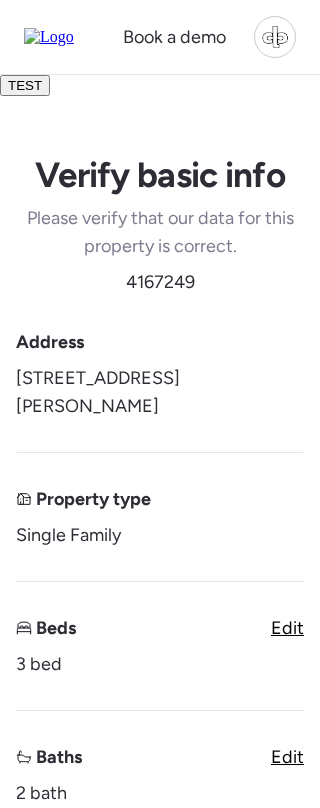 click on "TEST" at bounding box center (25, 85) 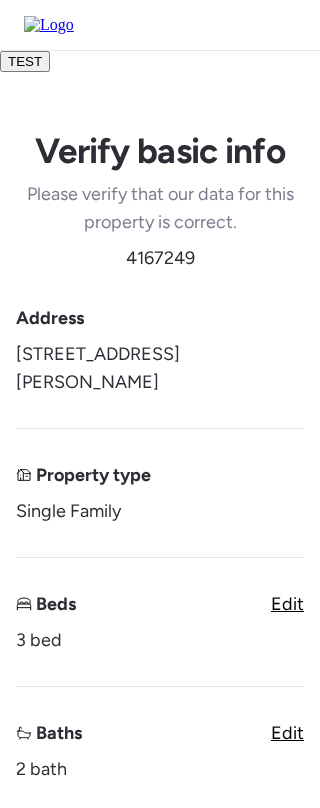 scroll, scrollTop: 0, scrollLeft: 0, axis: both 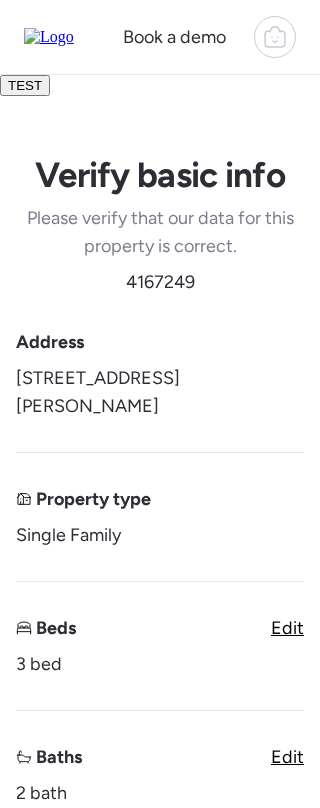 click on "TEST" at bounding box center (25, 85) 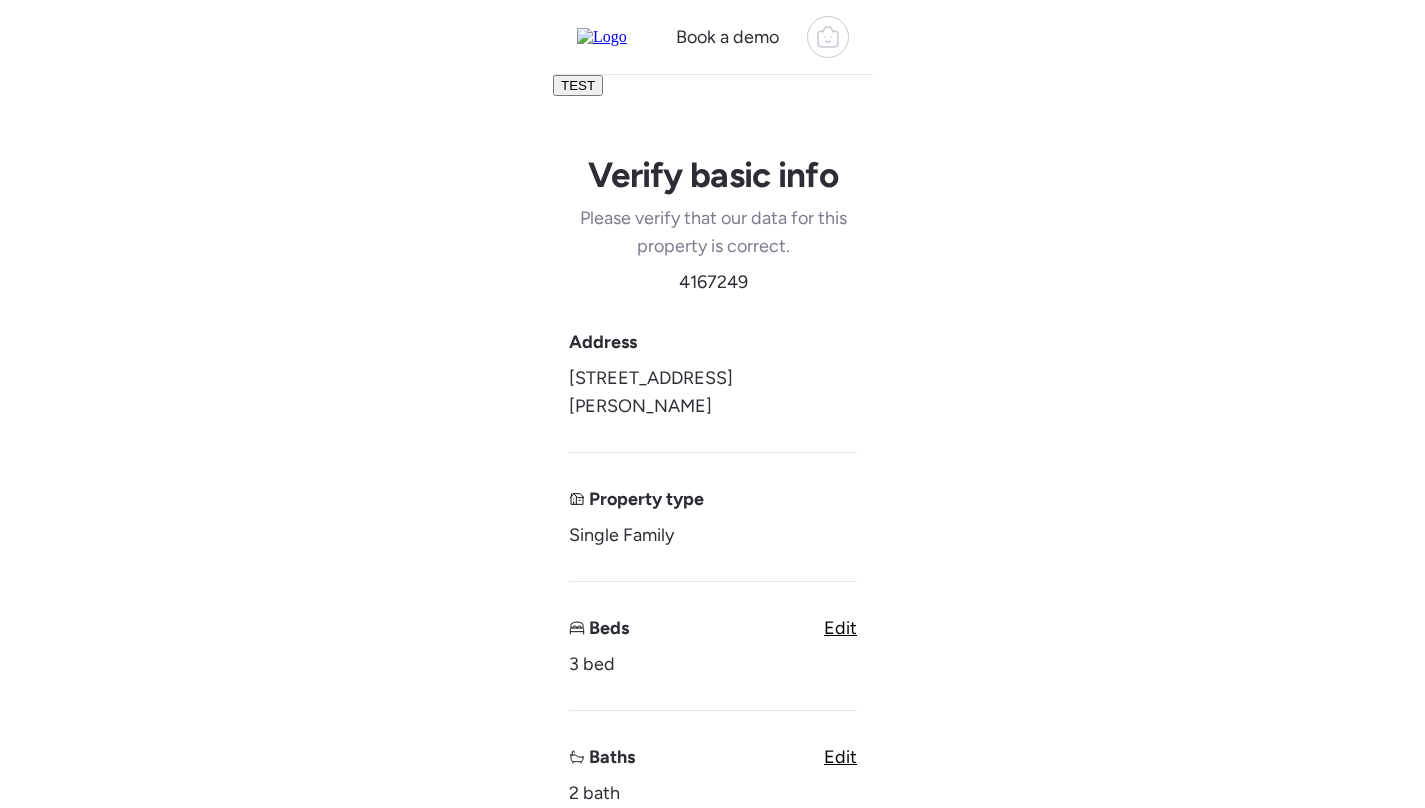 scroll, scrollTop: 0, scrollLeft: 0, axis: both 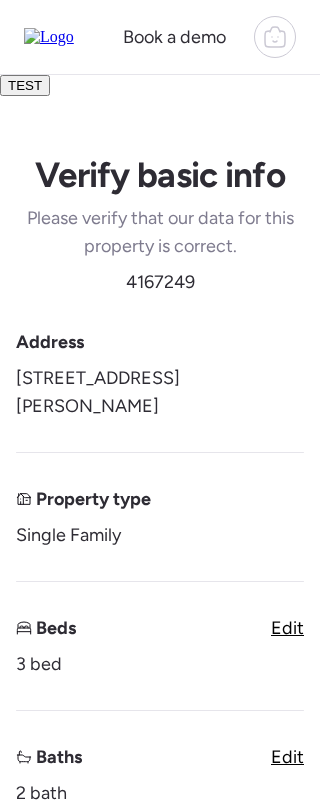 click on "Book a demo TEST Verify basic info Please verify that our data for this property is correct. 4167249 Address [STREET_ADDRESS][PERSON_NAME] Property type Single Family Beds 3 bed Edit Baths 2 bath Edit Living square footage 1,344 sqft Edit Year built 1940 Edit Accessory Dwelling Unit (ADU) Subject property has an ADU Pool Subject property has a pool Garage Subject property has a garage Unique insights? Next Never run comps again. Pricing Terms Login Privacy [EMAIL_ADDRESS][DOMAIN_NAME] © Coffee Clozers Inc. 2025" at bounding box center [160, 1057] 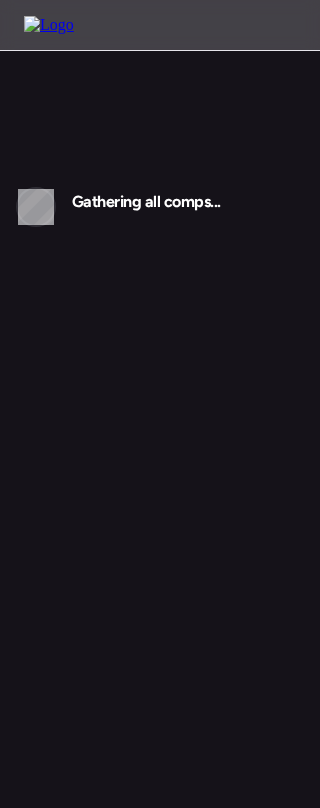 scroll, scrollTop: 0, scrollLeft: 0, axis: both 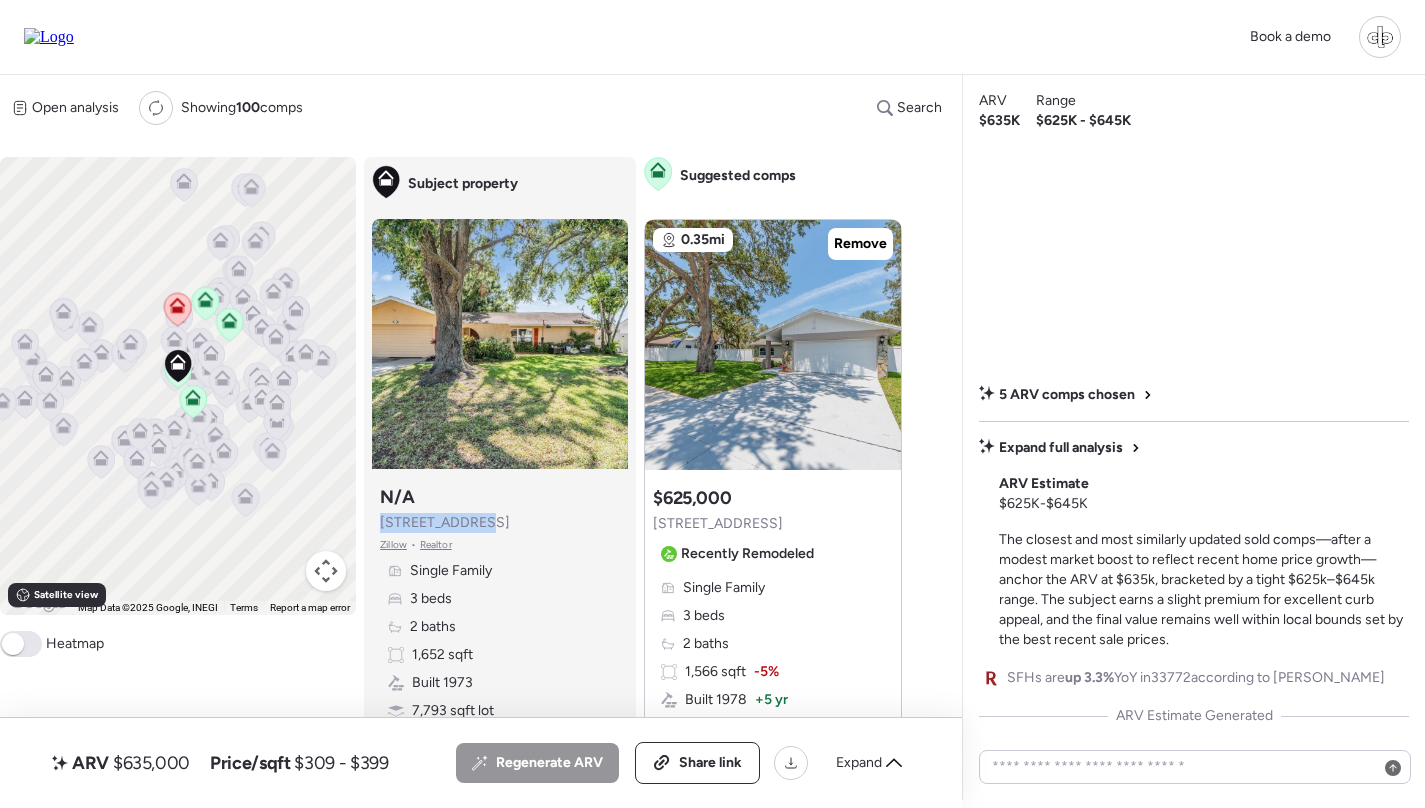 drag, startPoint x: 483, startPoint y: 519, endPoint x: 372, endPoint y: 521, distance: 111.01801 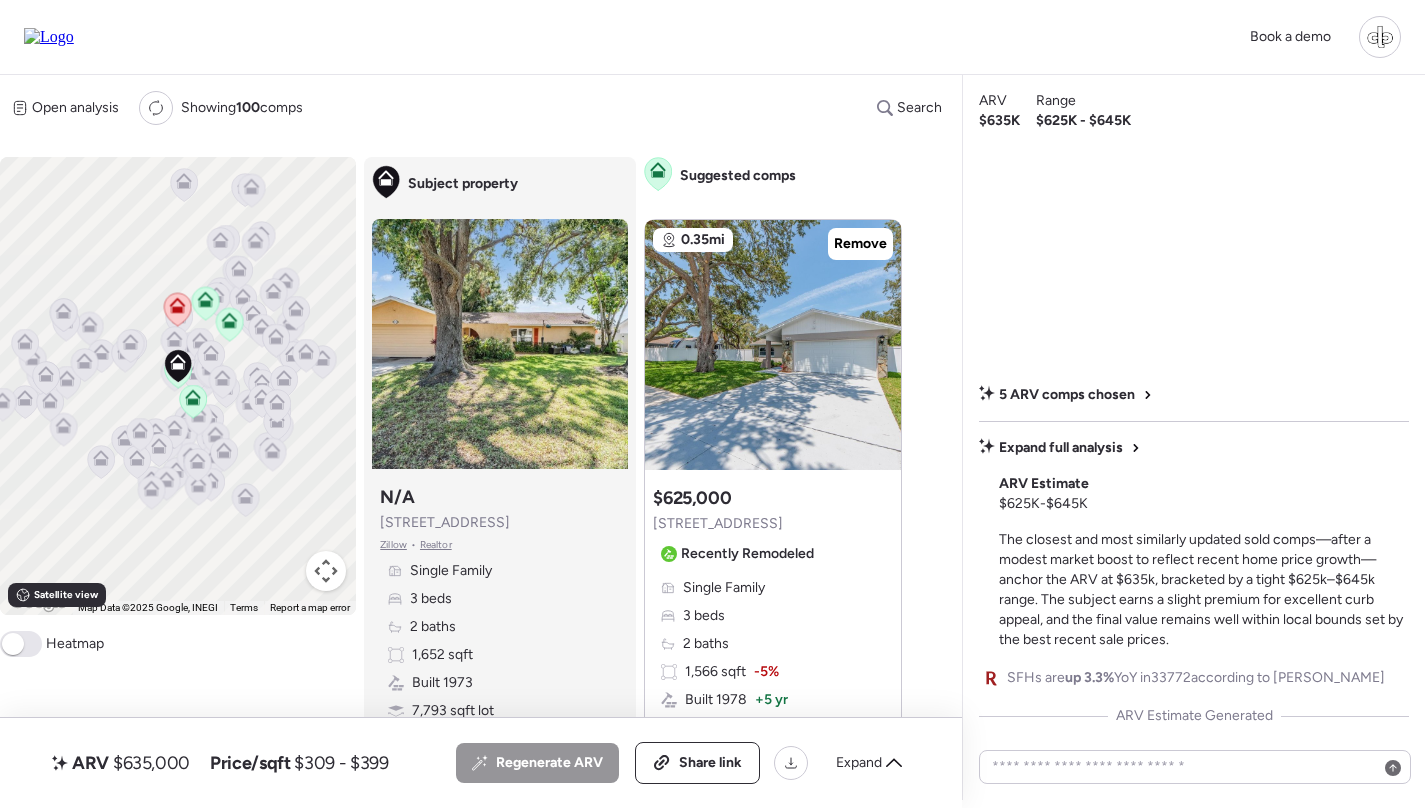 click on "Suggested comps 0.35mi Remove Suggested comp $625,000 9292 120th Ln Recently Remodeled Single Family 3 beds 2 baths 1,566 sqft -5% Built 1978 + 5 yr 7,998 sqft lot + 3% Garage Pool Sold   29 days ago Sold Non-flip Non-flip Excellent condition comp, but not remodeled specifically for re-sale. 3 days until pending May 20, 2025 Listed $639,900 3 days until pending 3 total days on market May 23, 2025 Pending $639,900 Jun 23, 2025 Sold $625,000 -2.3% below initial list price 0.20mi Remove Suggested comp $615,000 8693 Pinetree Dr E Recently Remodeled Single Family 4 beds + 1 2 baths 1,706 sqft + 3% Built 1975 + 2 yr 7,701 sqft lot -1% Garage Pool Sold   10 months ago Sold Non-flip Non-flip Excellent condition comp, but not remodeled specifically for re-sale. 5 days until pending Jun 29, 2024 Listed $629,000 Jul 28, 2024 Last price change $615,000 5 days until pending 34 total days on market Aug 02, 2024 Pending $615,000 Aug 30, 2024 Sold $615,000 -2.2% below initial list price 0.03mi Remove Suggested comp $639,900" at bounding box center (781, 479) 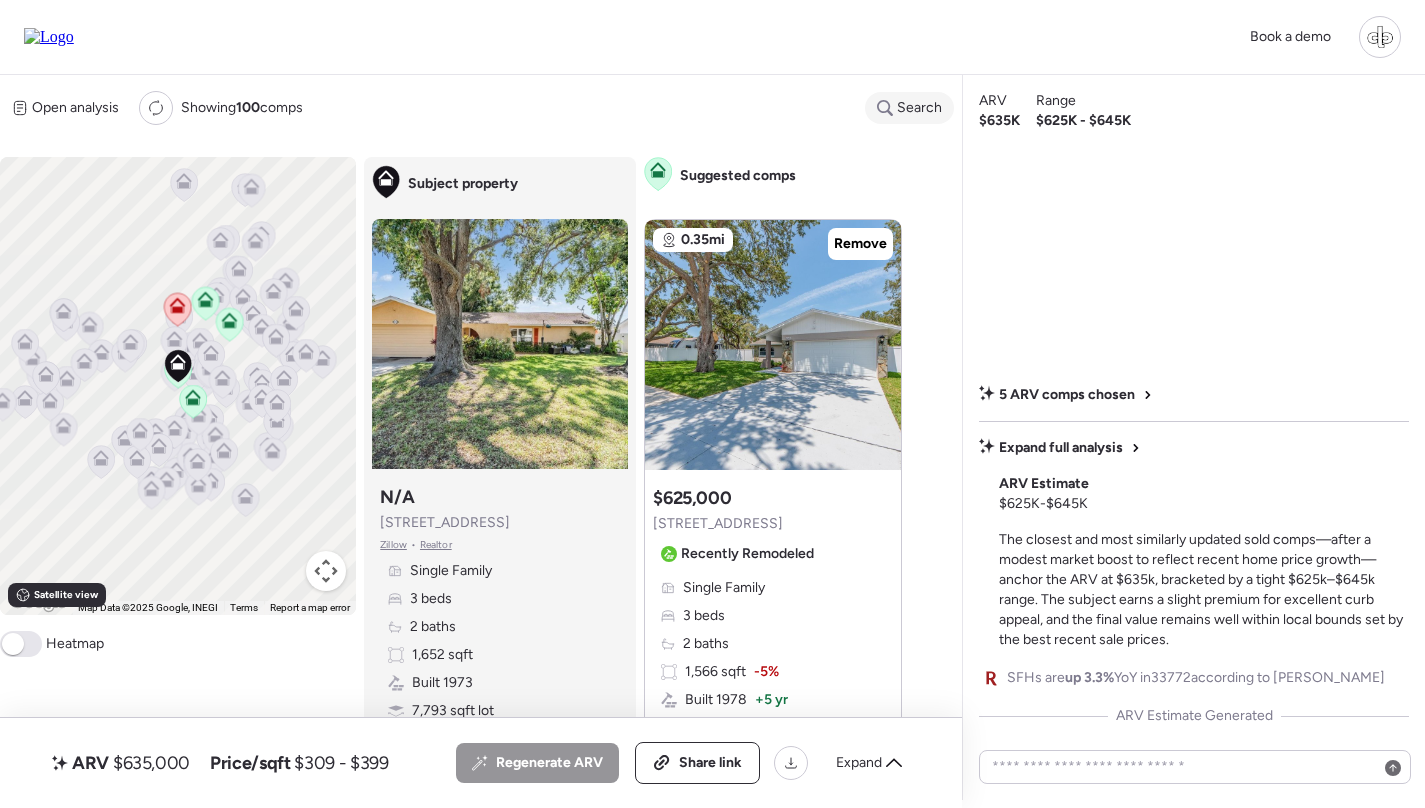 click on "Search" at bounding box center [919, 108] 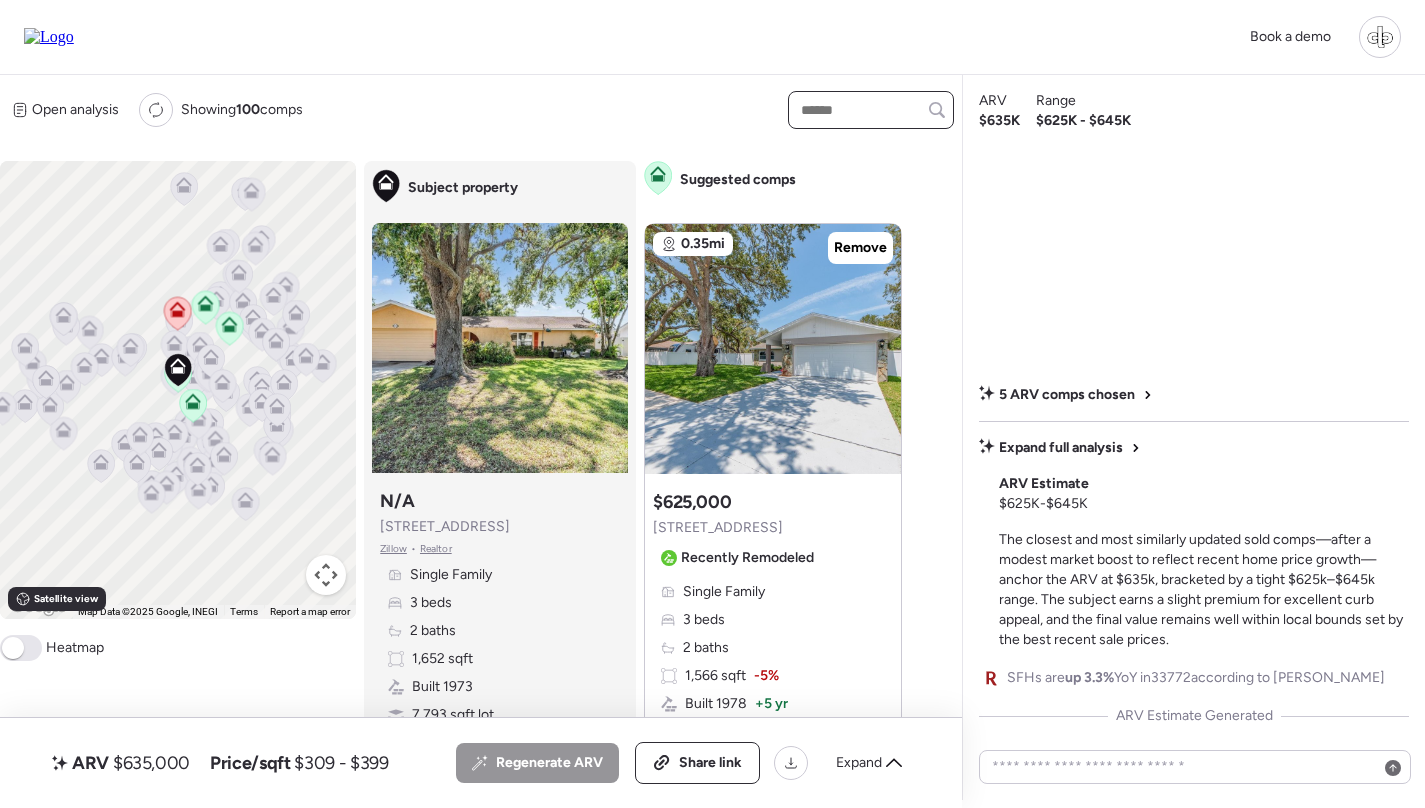 click at bounding box center [871, 110] 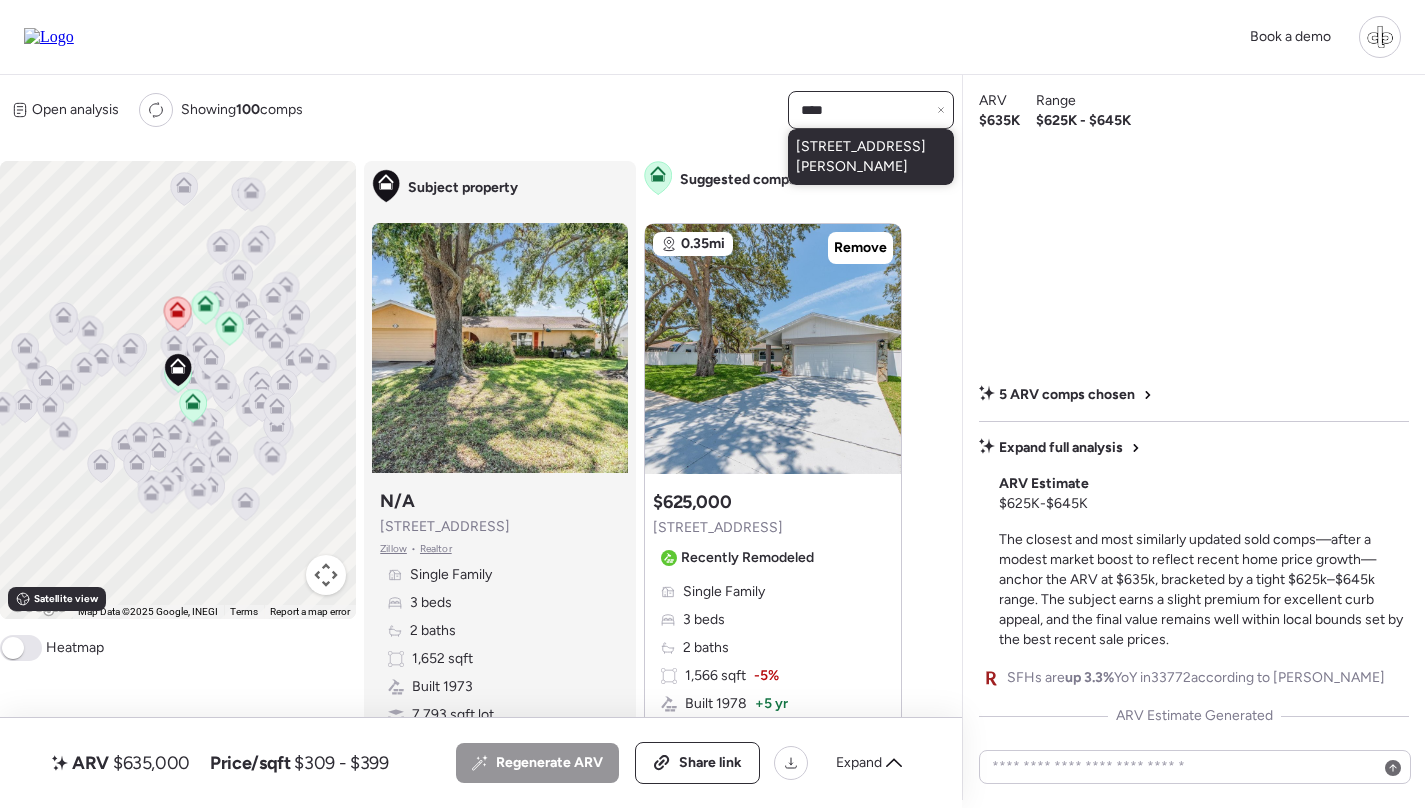 type on "****" 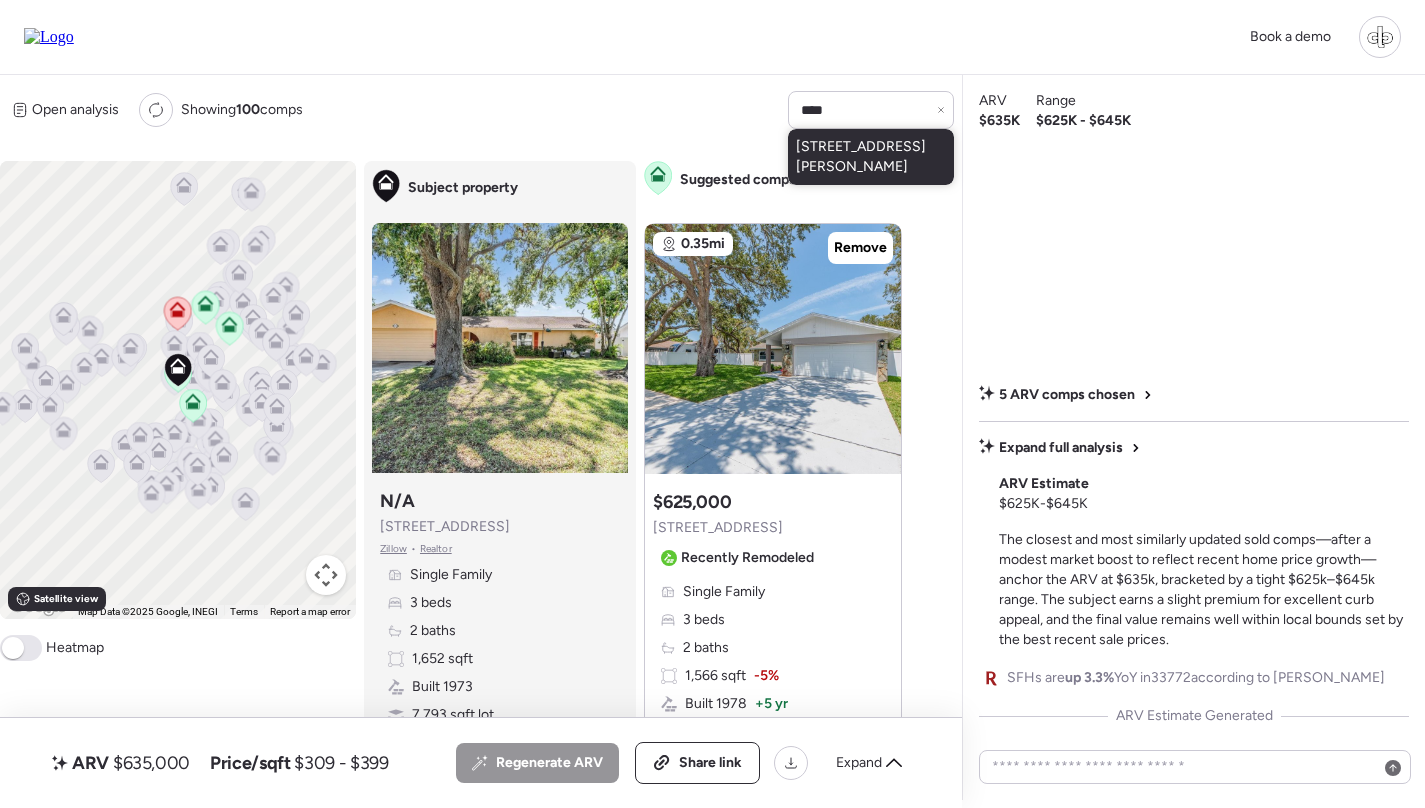 click on "8763 Matthew St, Seminole, FL 33772" at bounding box center (871, 157) 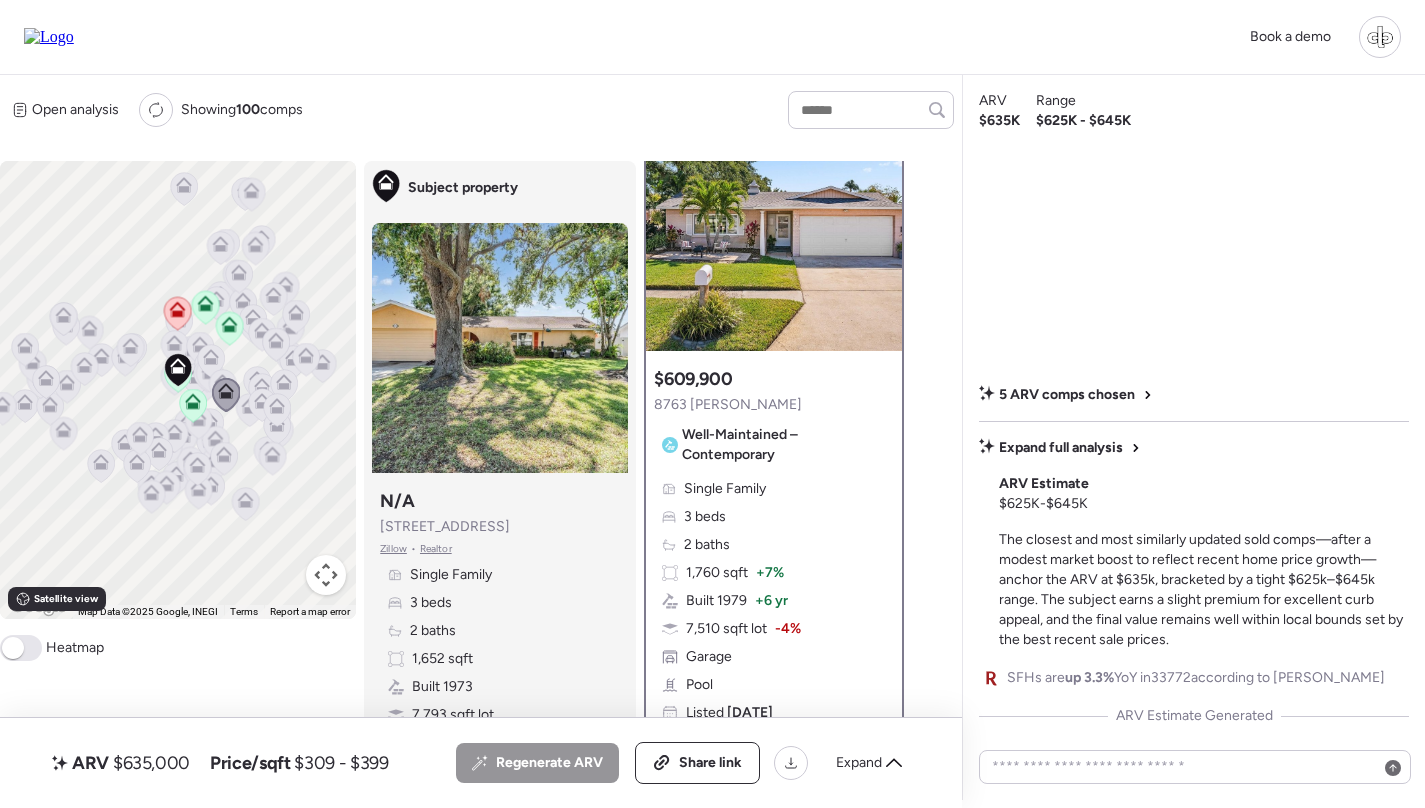 scroll, scrollTop: 58, scrollLeft: 0, axis: vertical 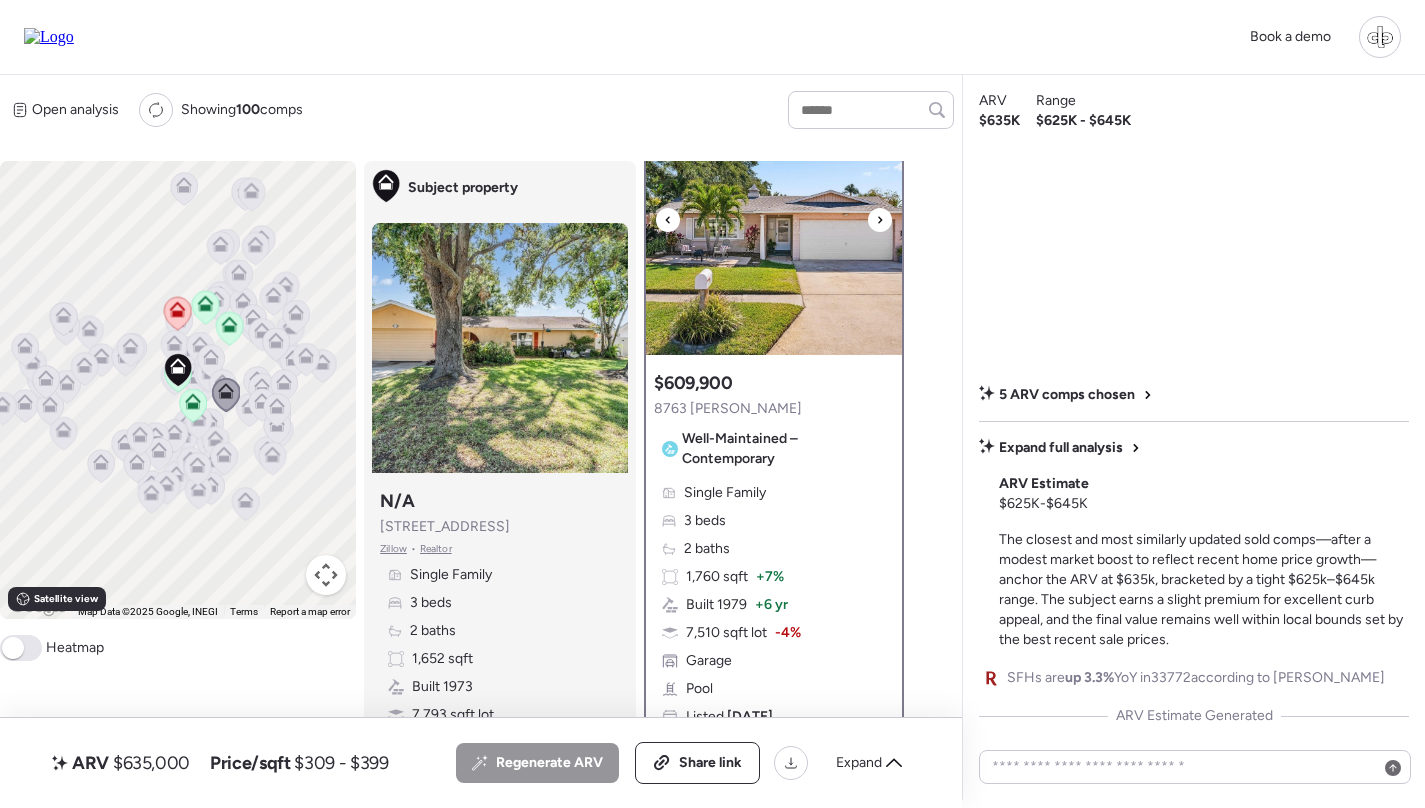 click at bounding box center [774, 230] 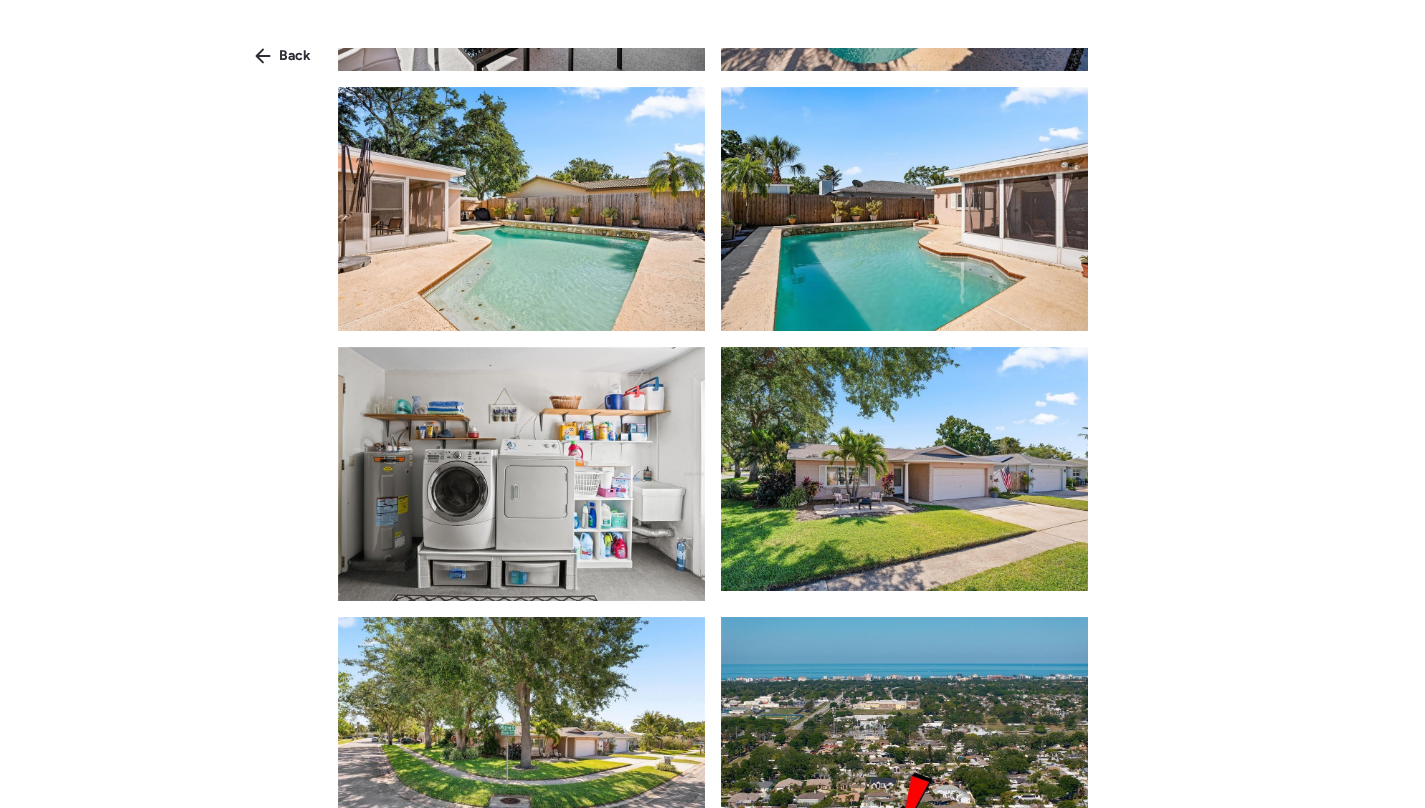 scroll, scrollTop: 2821, scrollLeft: 0, axis: vertical 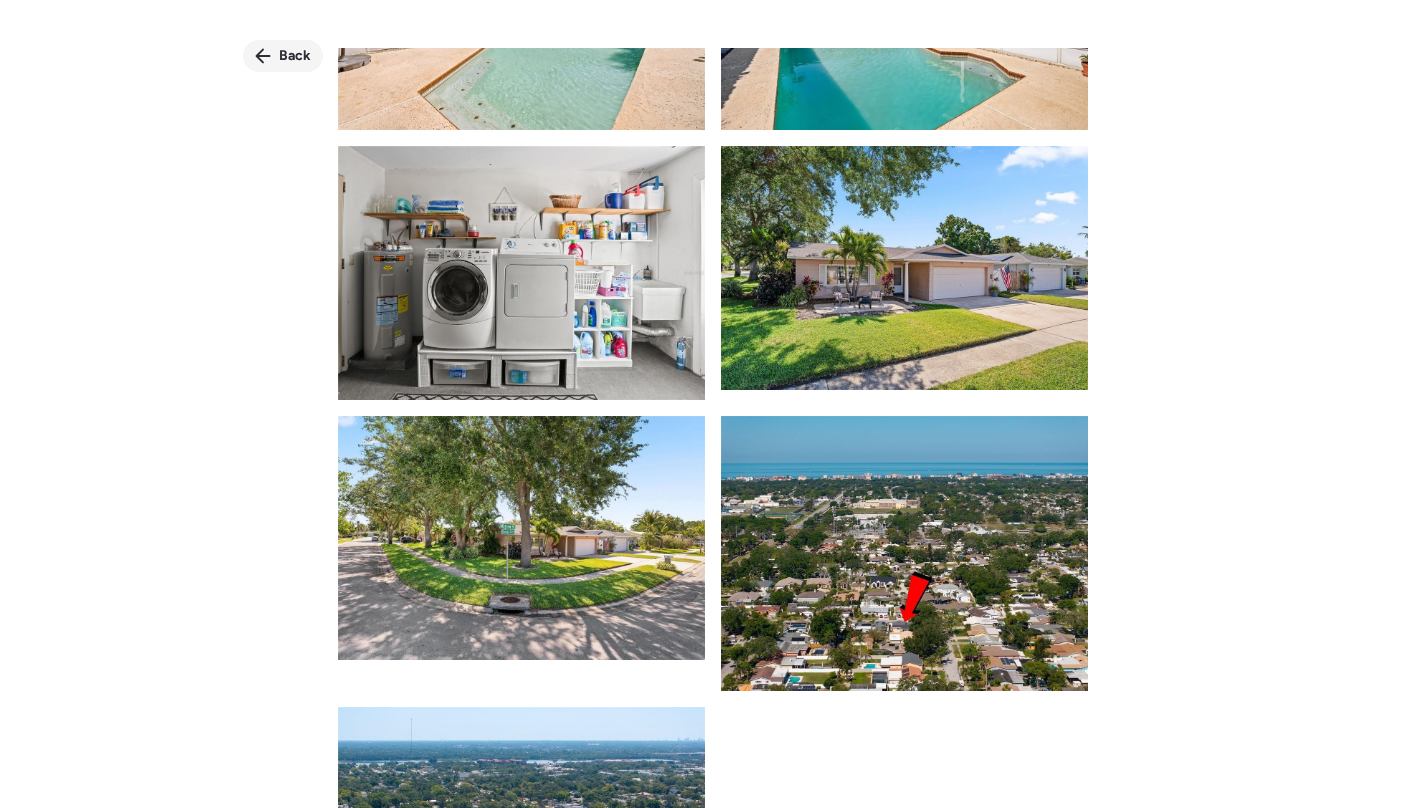 click on "Back" at bounding box center [295, 56] 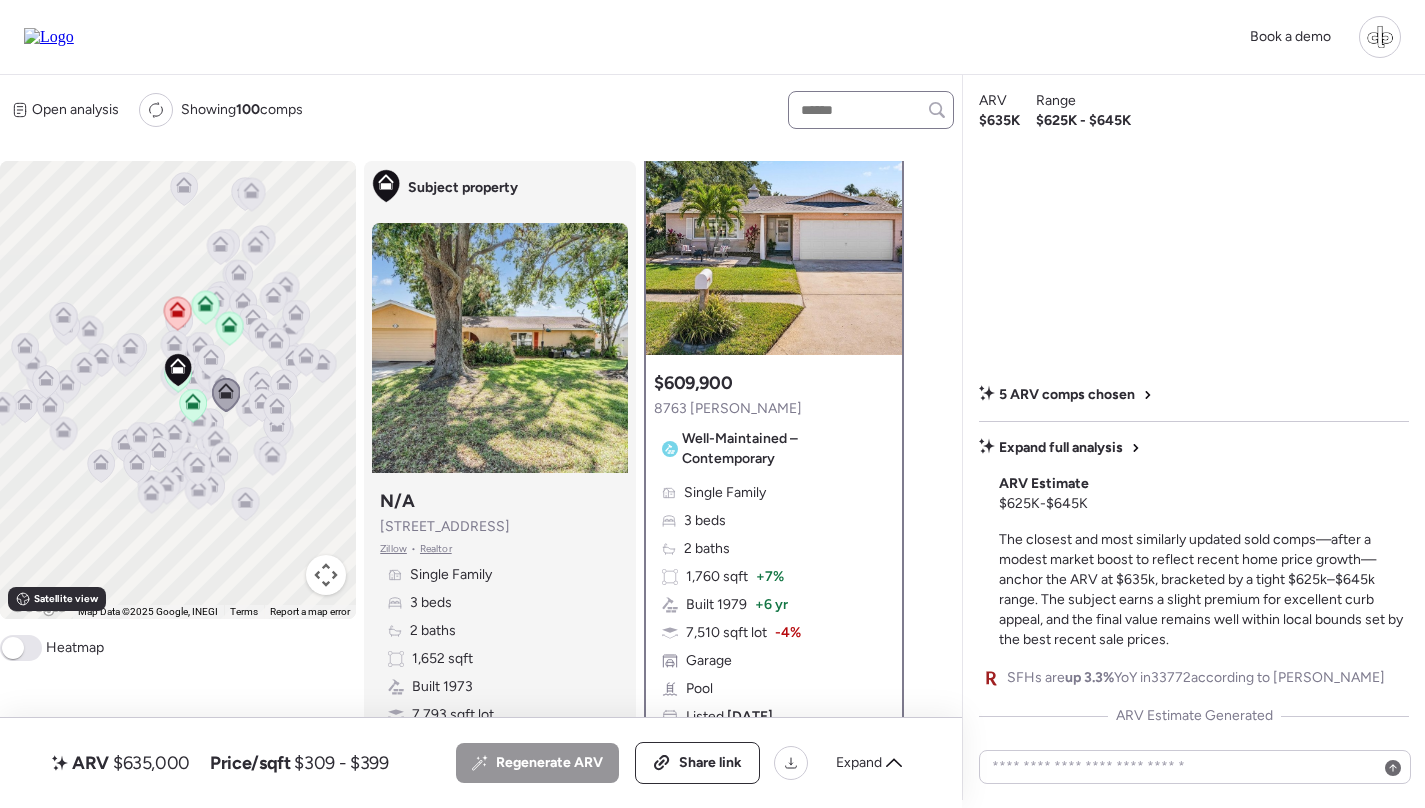 click at bounding box center (871, 110) 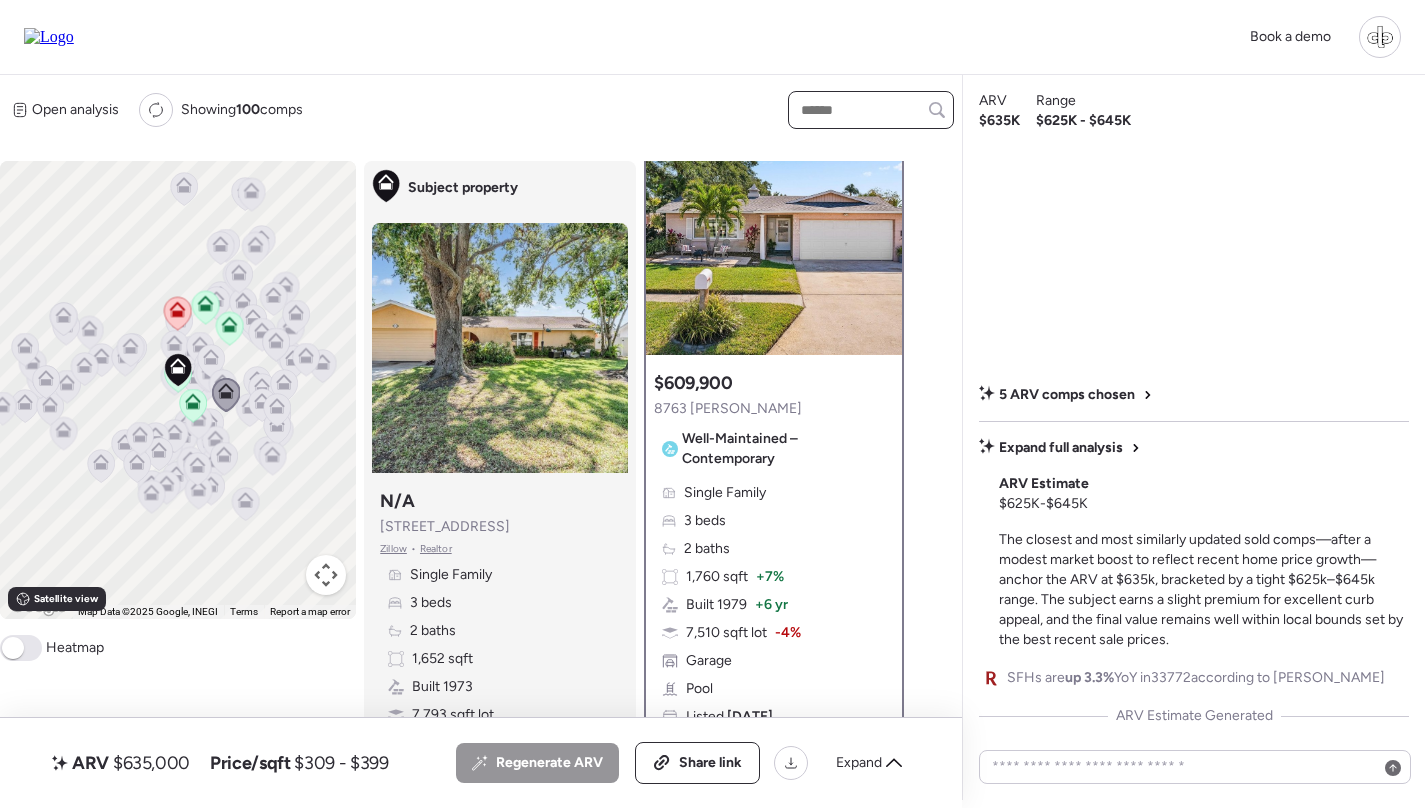 click at bounding box center [871, 110] 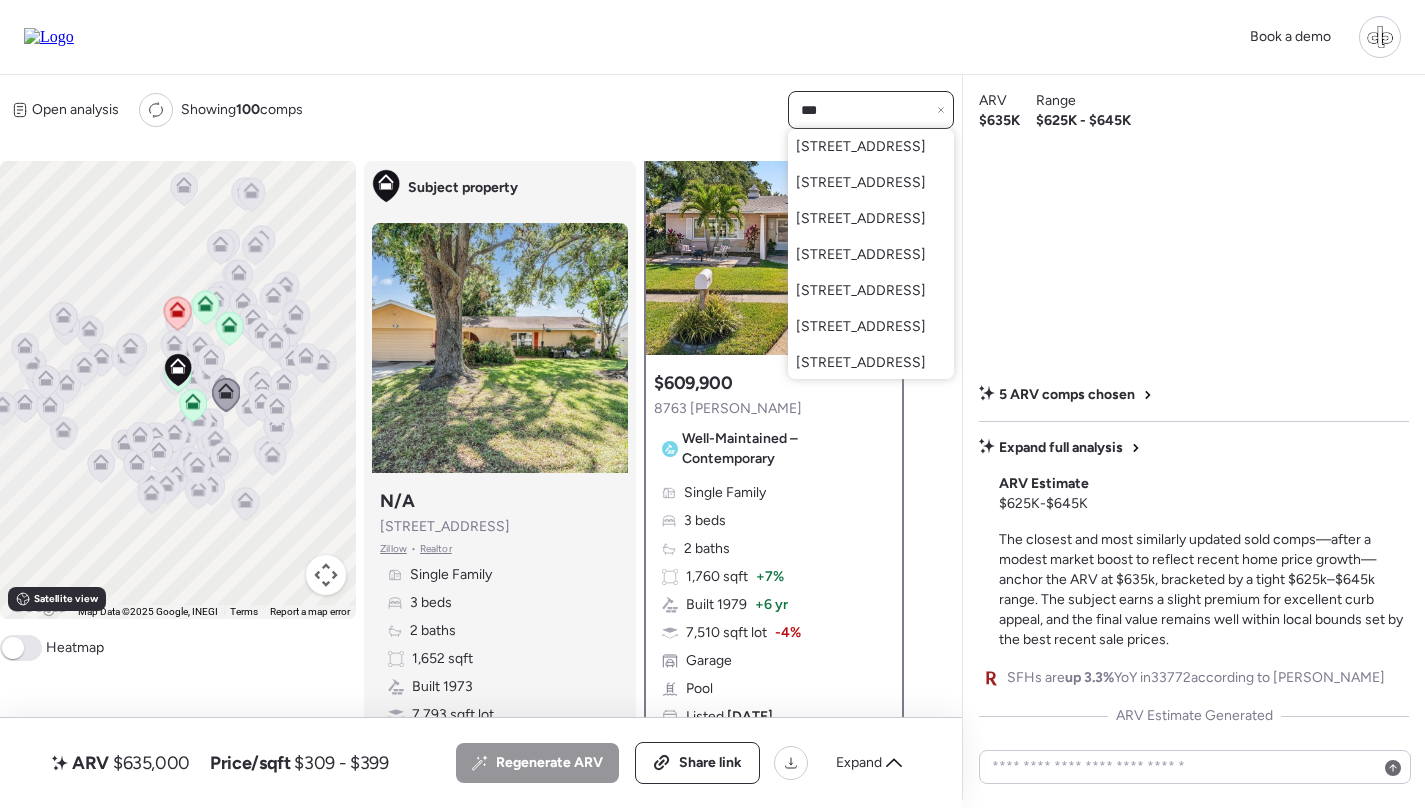 type on "****" 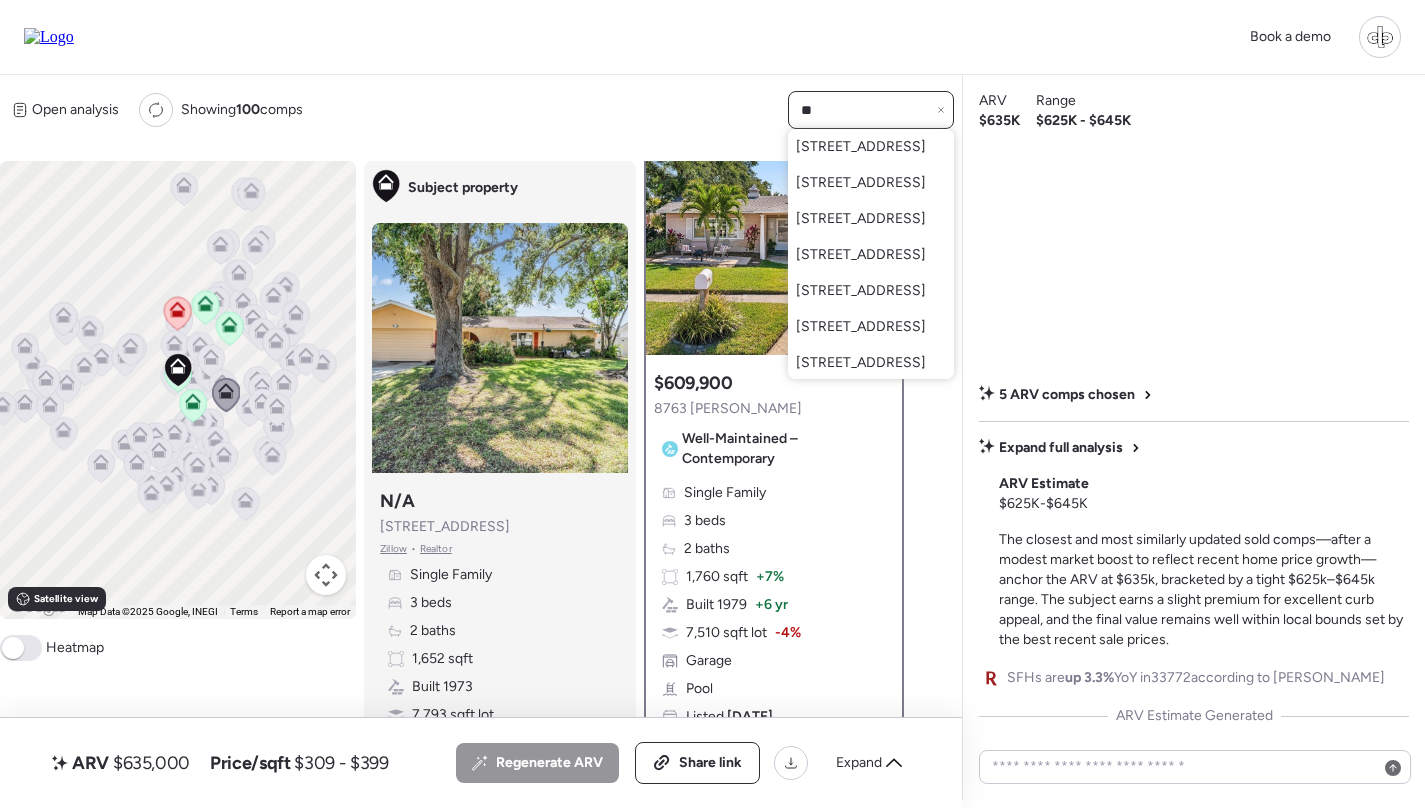 type on "***" 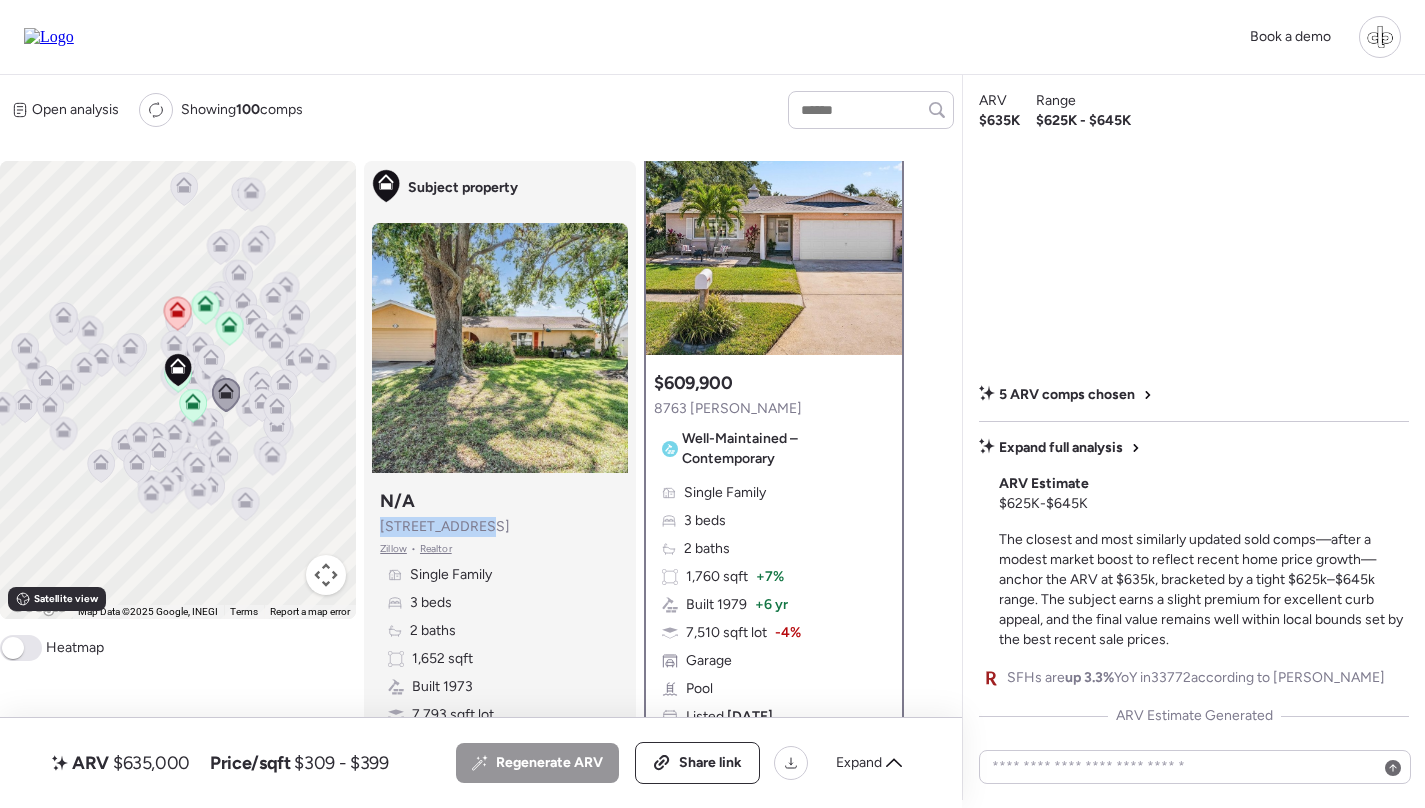 drag, startPoint x: 410, startPoint y: 528, endPoint x: 497, endPoint y: 529, distance: 87.005745 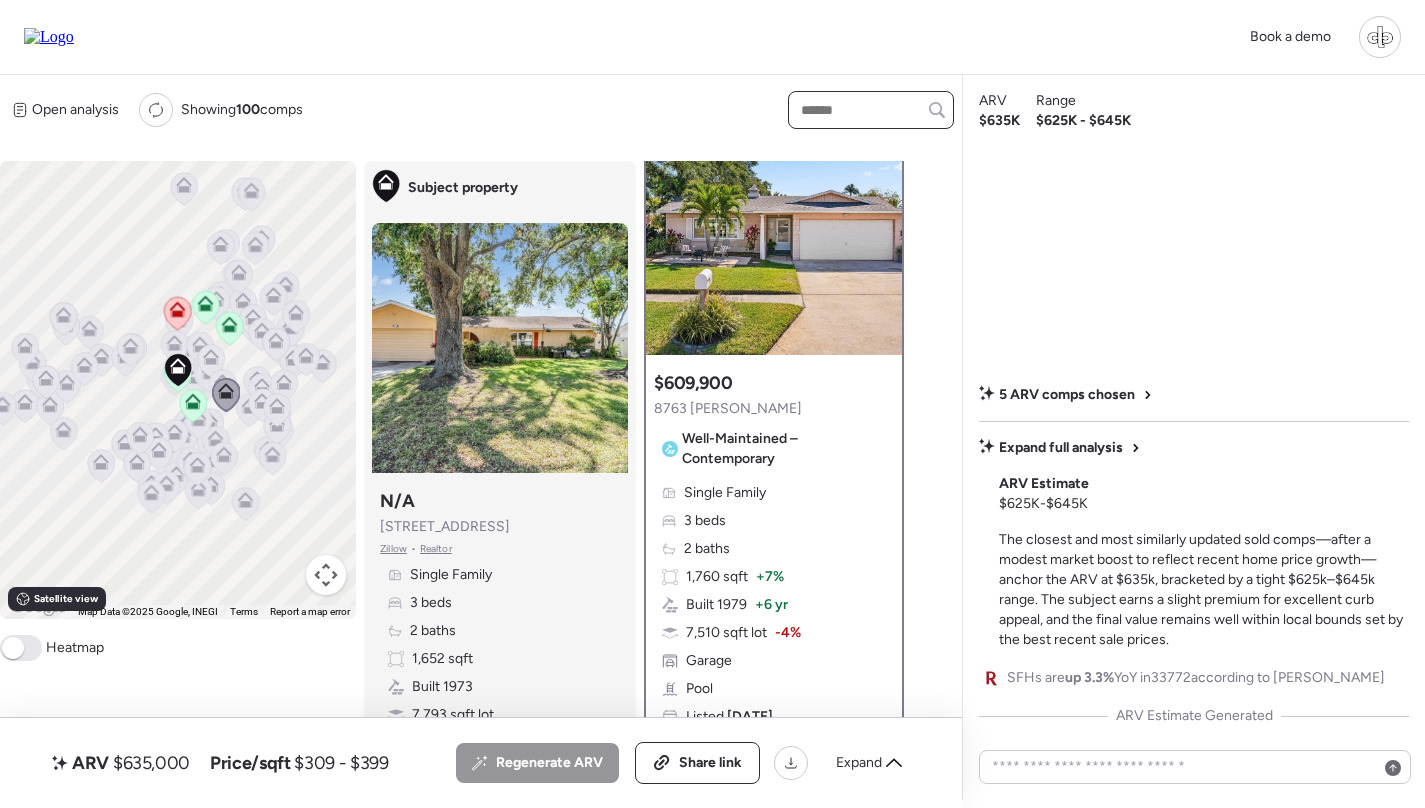 click at bounding box center [871, 110] 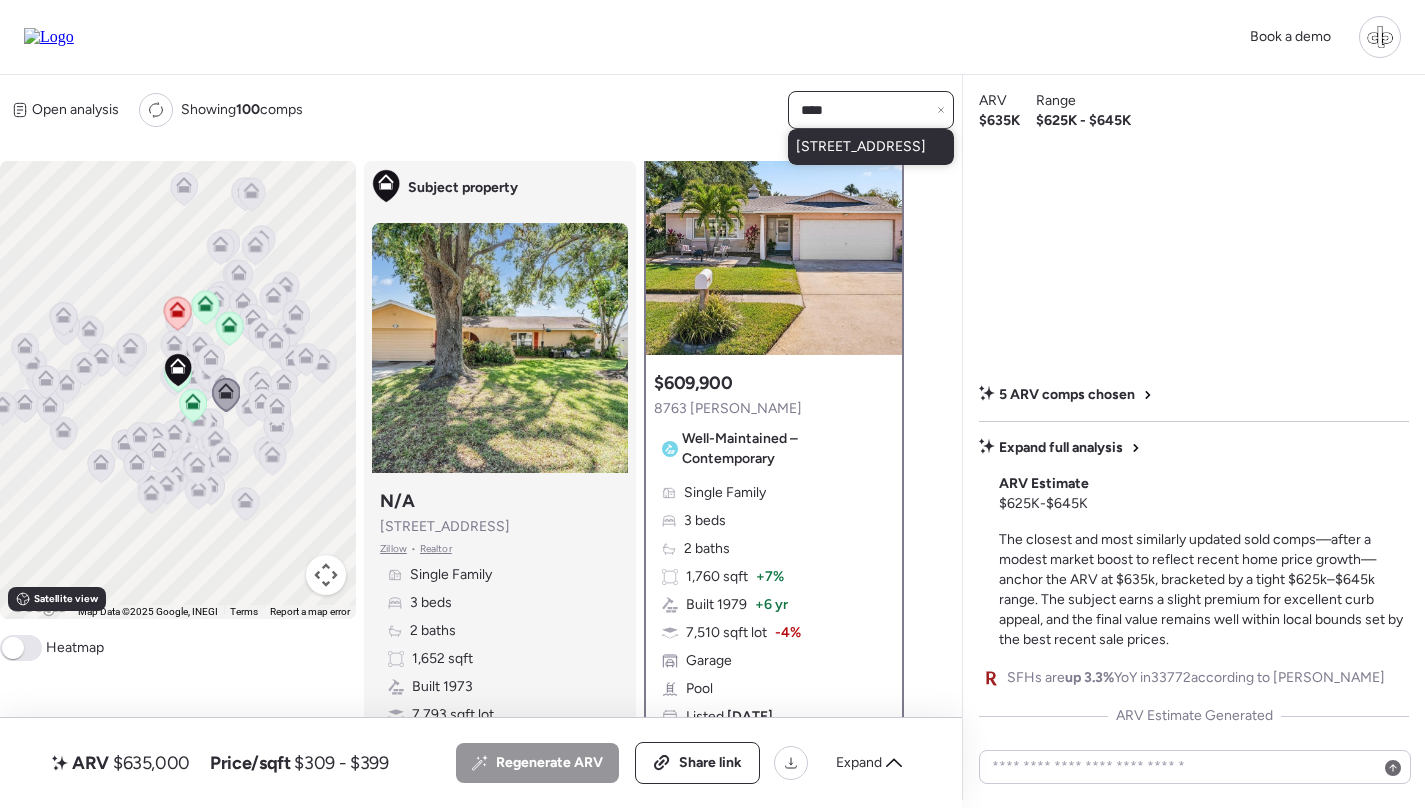 type on "****" 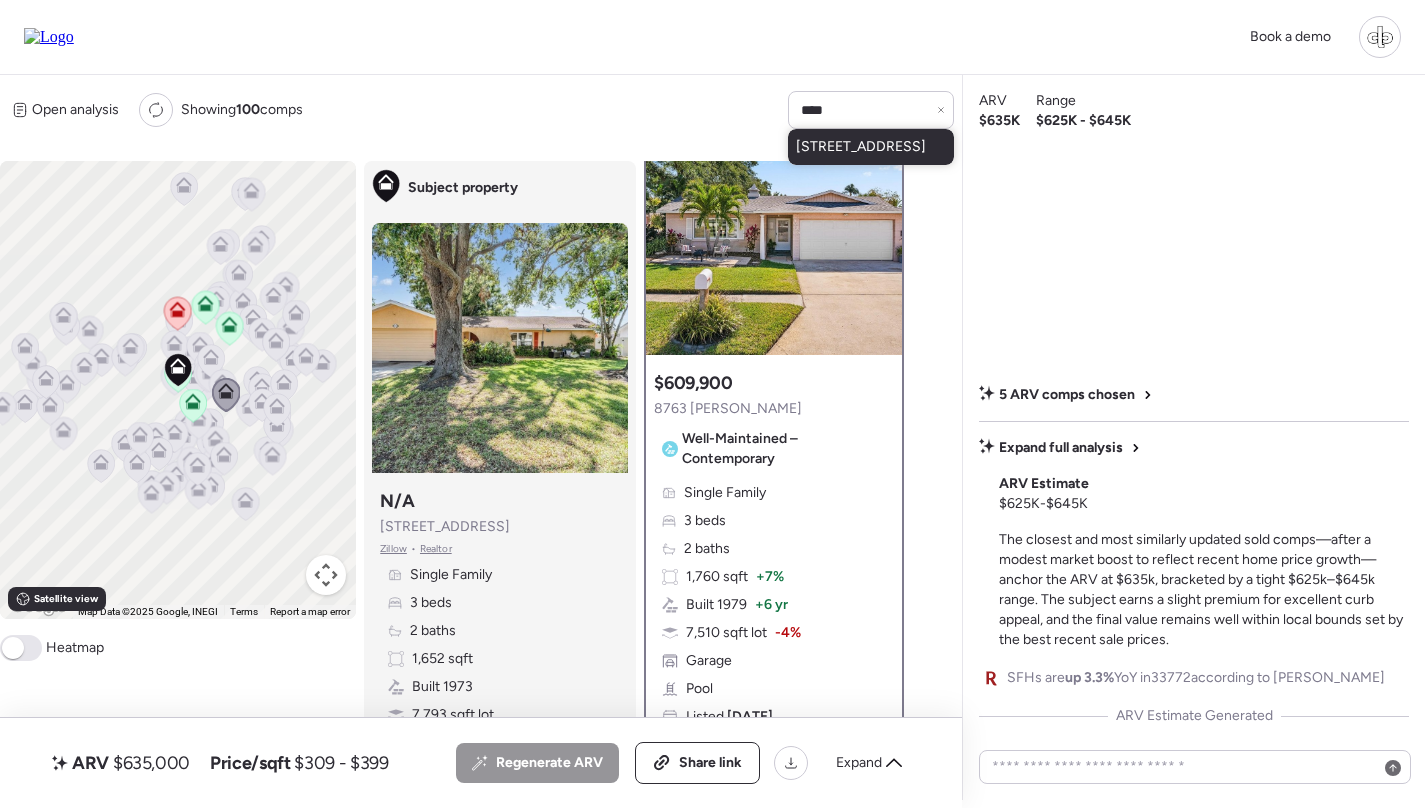 click on "13025 Forest Dr, Seminole, FL 33776" at bounding box center (861, 147) 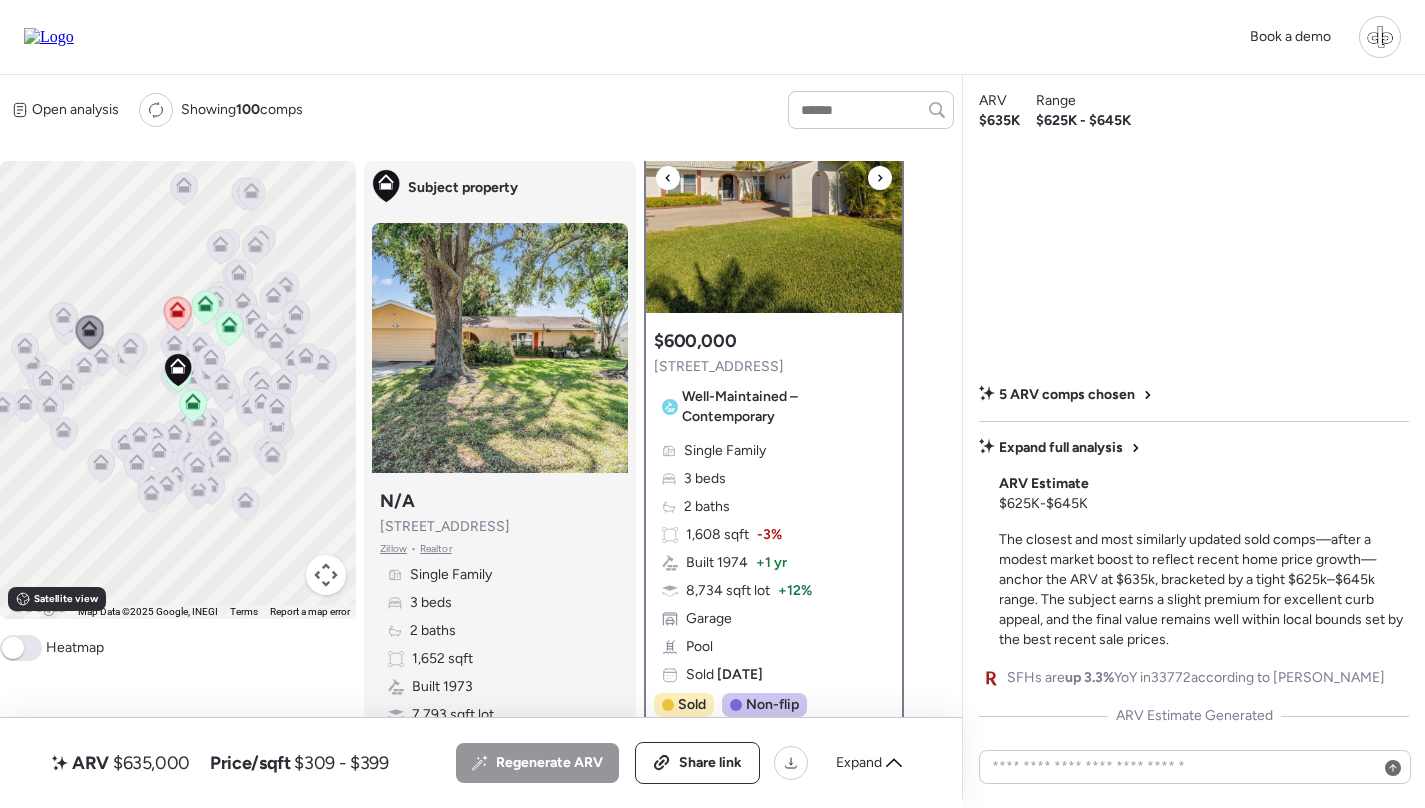 scroll, scrollTop: 105, scrollLeft: 0, axis: vertical 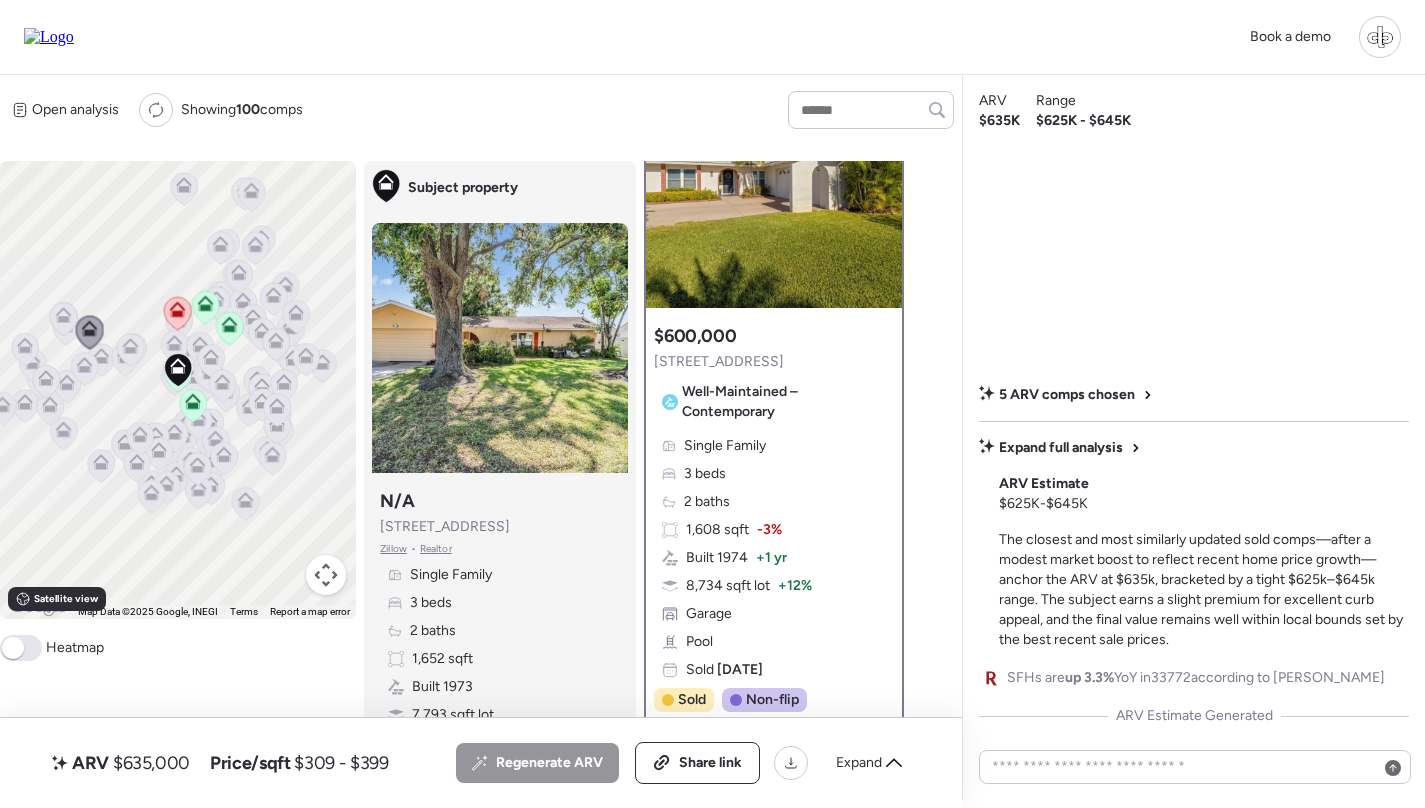 click 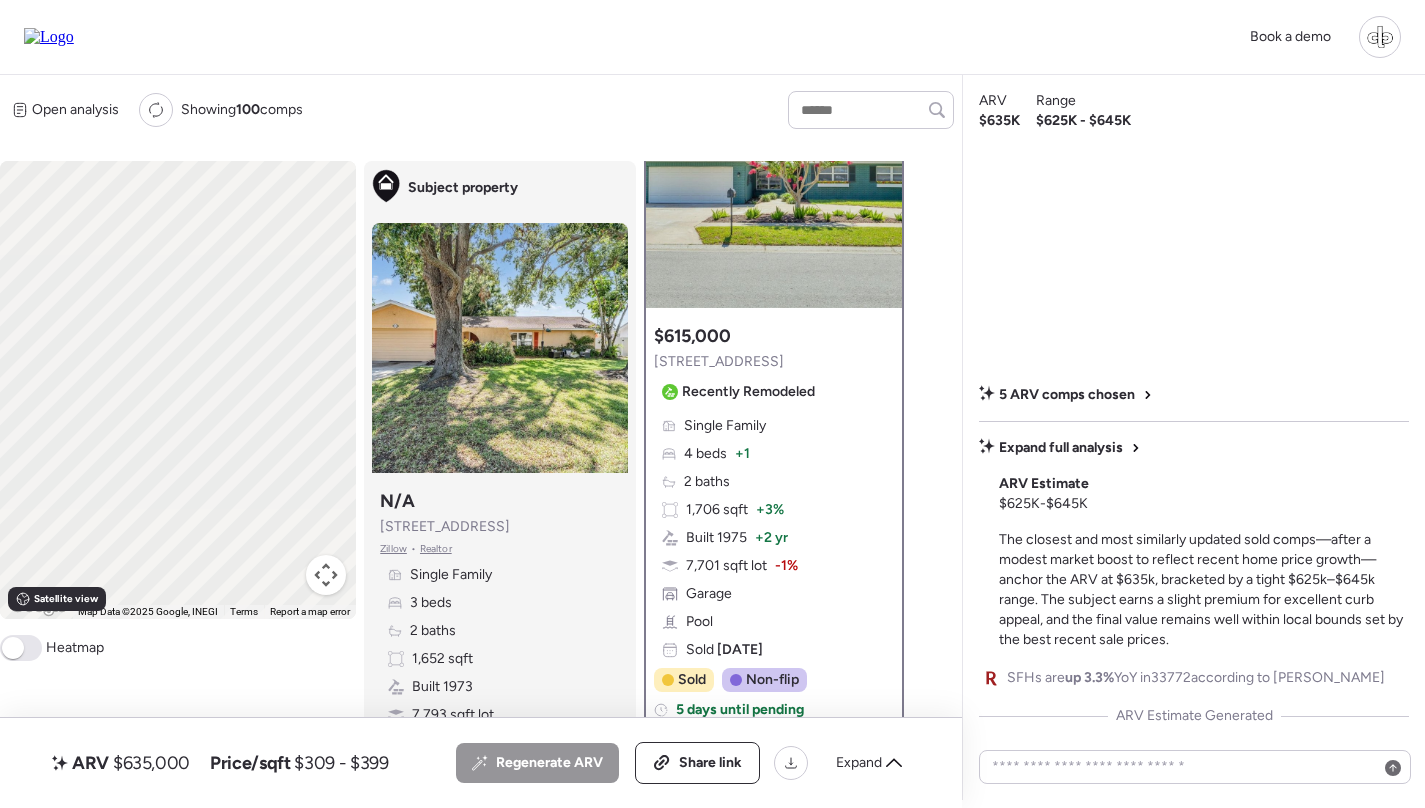 scroll, scrollTop: 0, scrollLeft: 0, axis: both 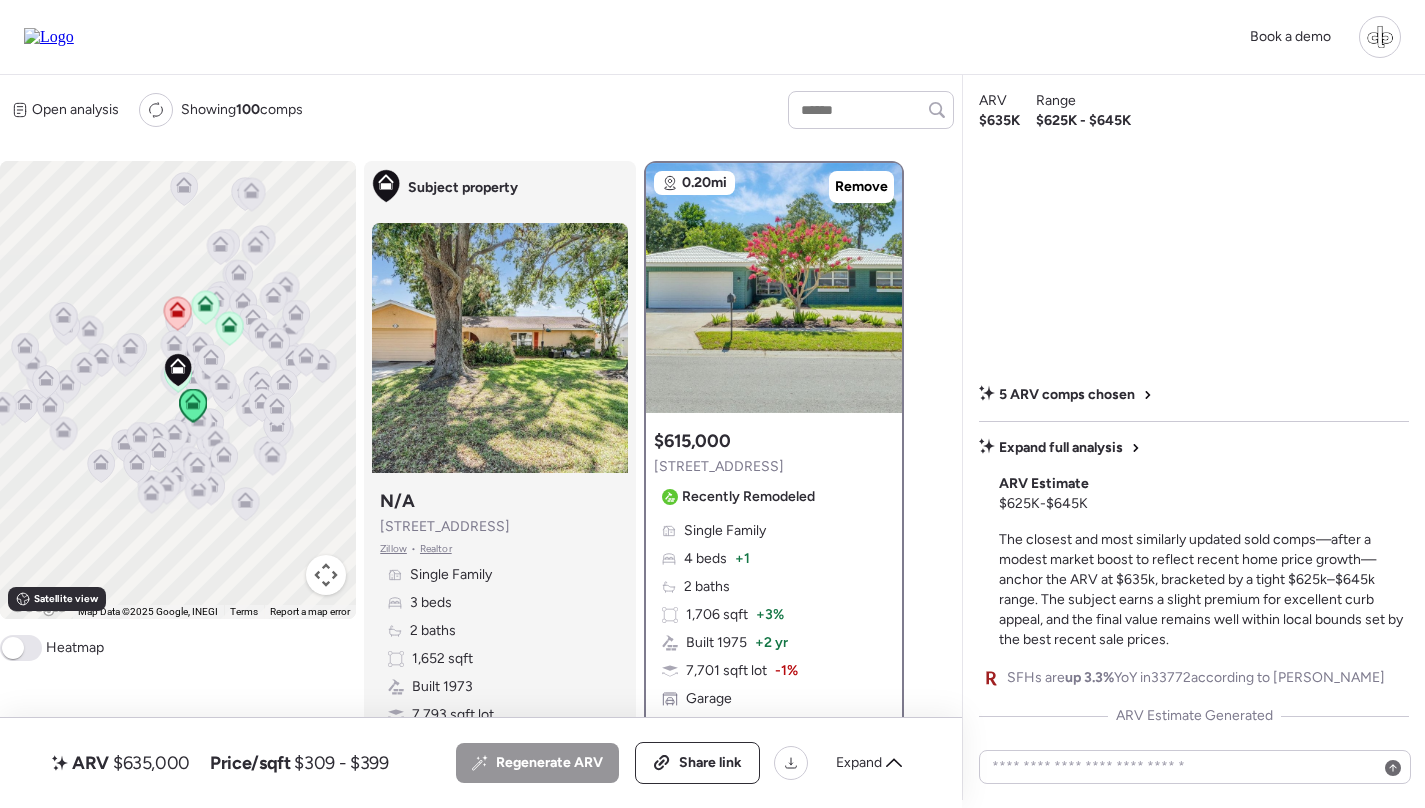 click 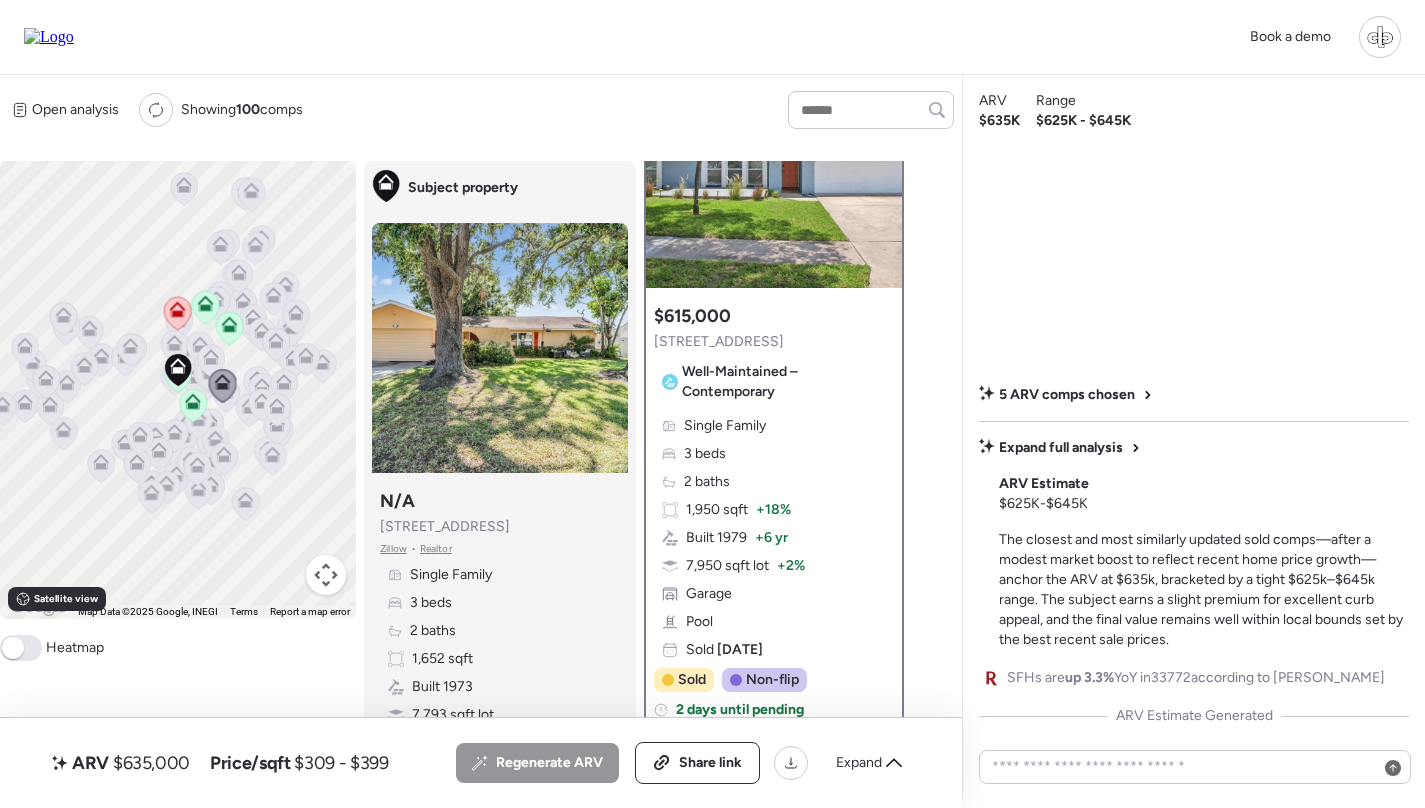 scroll, scrollTop: 88, scrollLeft: 0, axis: vertical 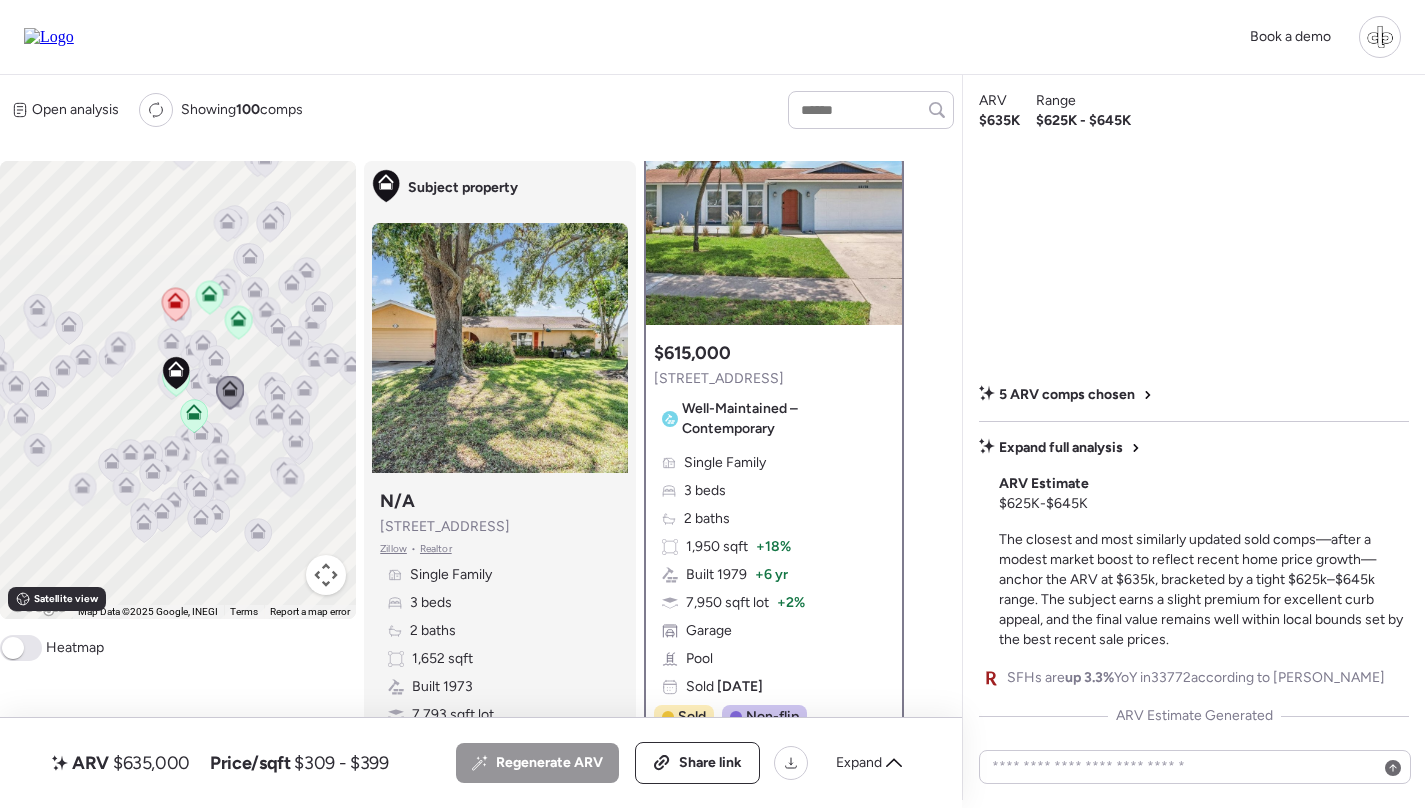 click 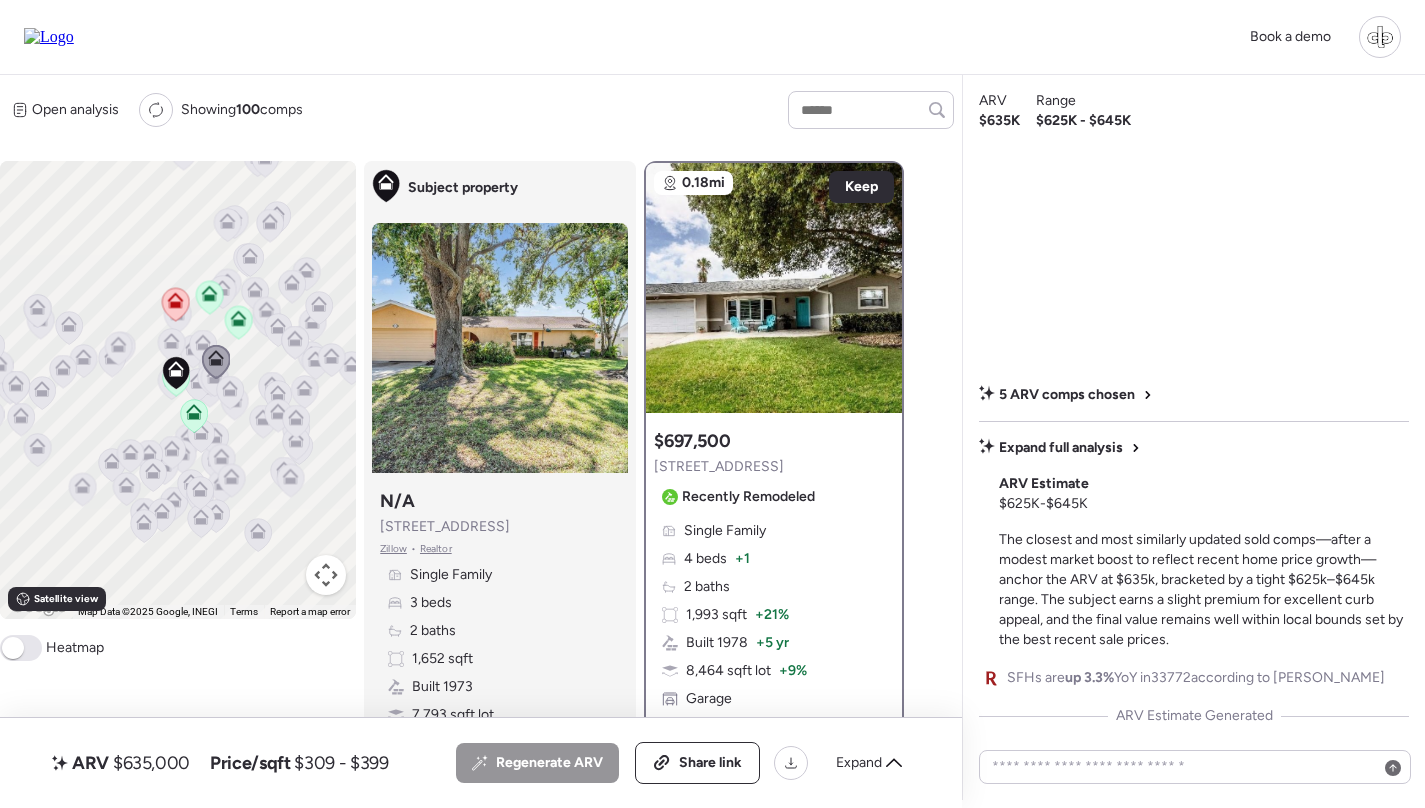 scroll, scrollTop: 43, scrollLeft: 0, axis: vertical 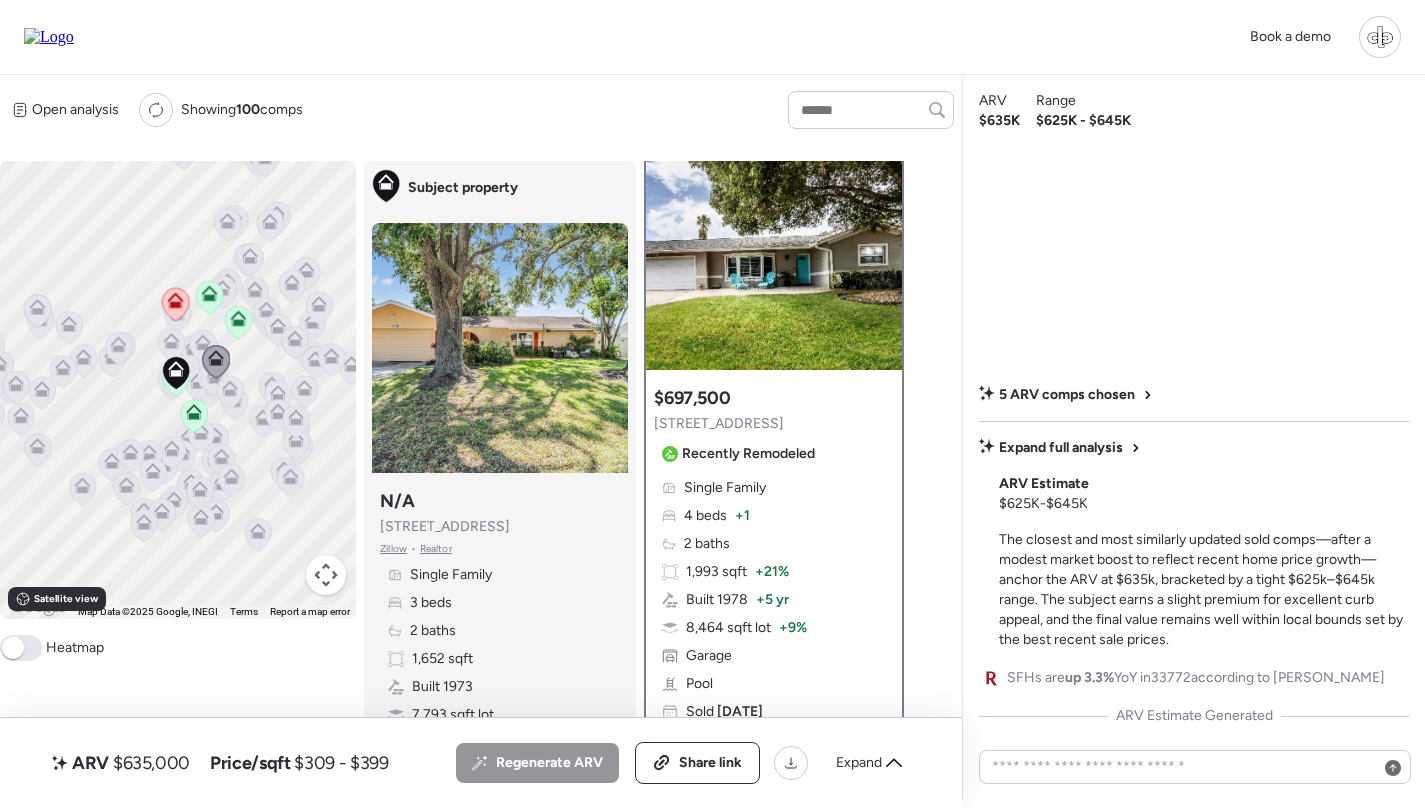 click 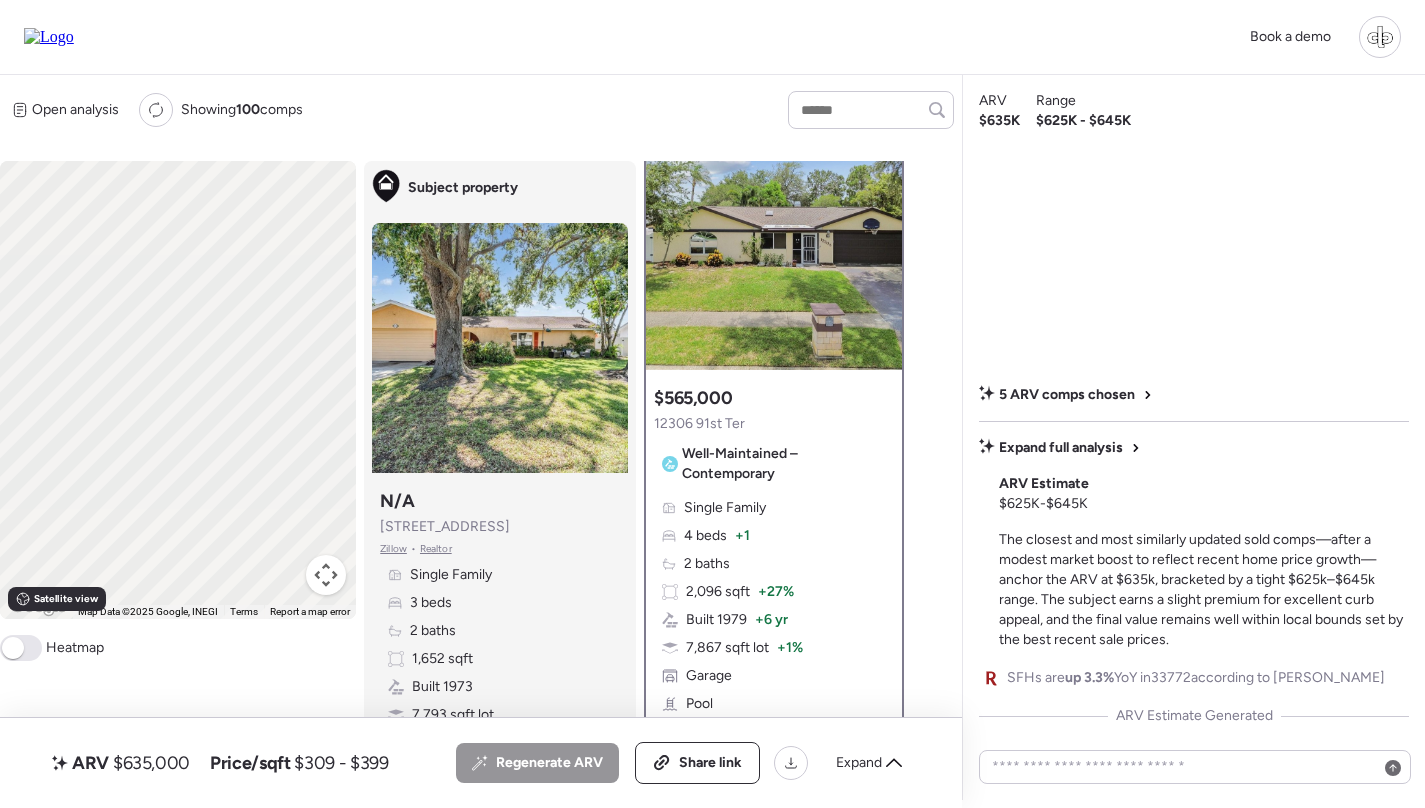 scroll, scrollTop: 0, scrollLeft: 0, axis: both 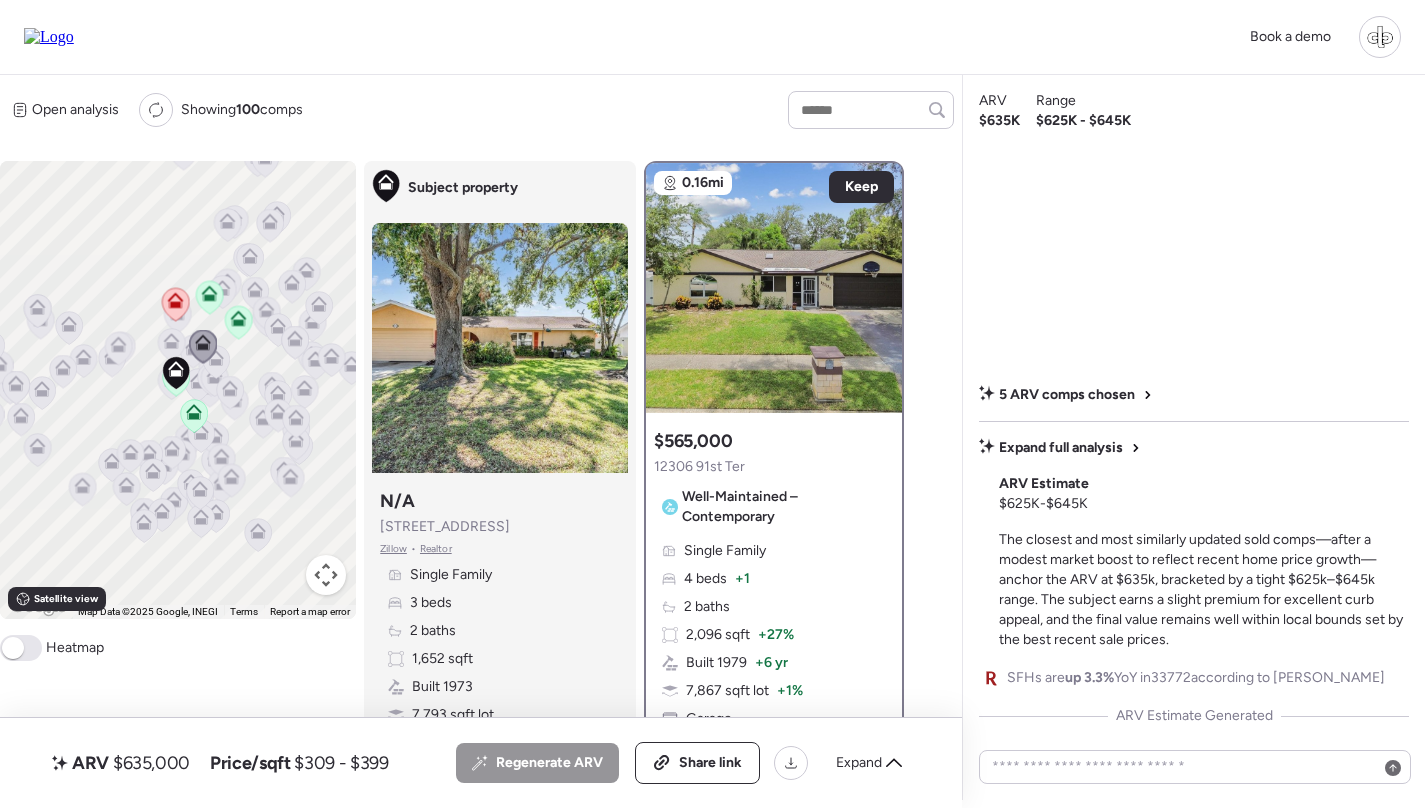 click 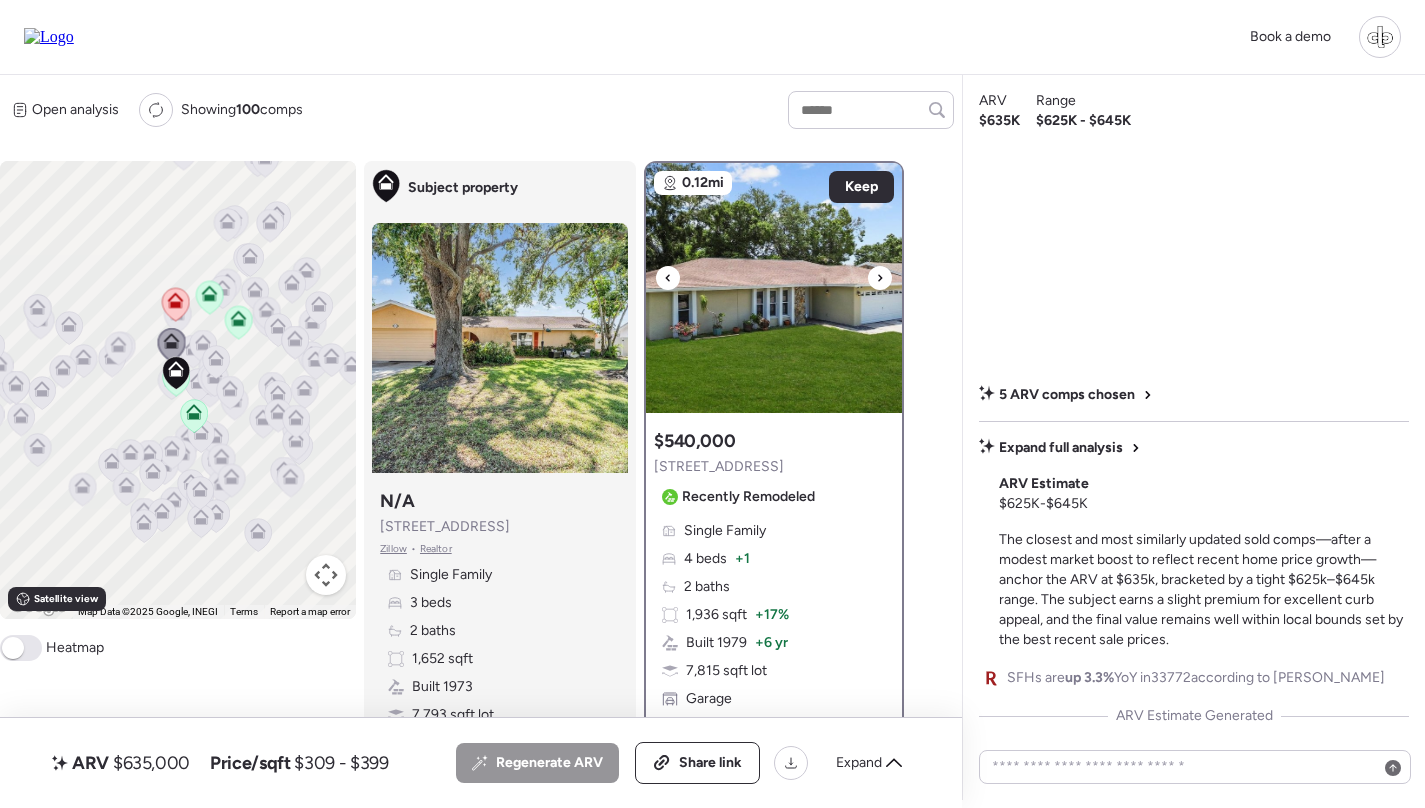 scroll, scrollTop: 0, scrollLeft: 0, axis: both 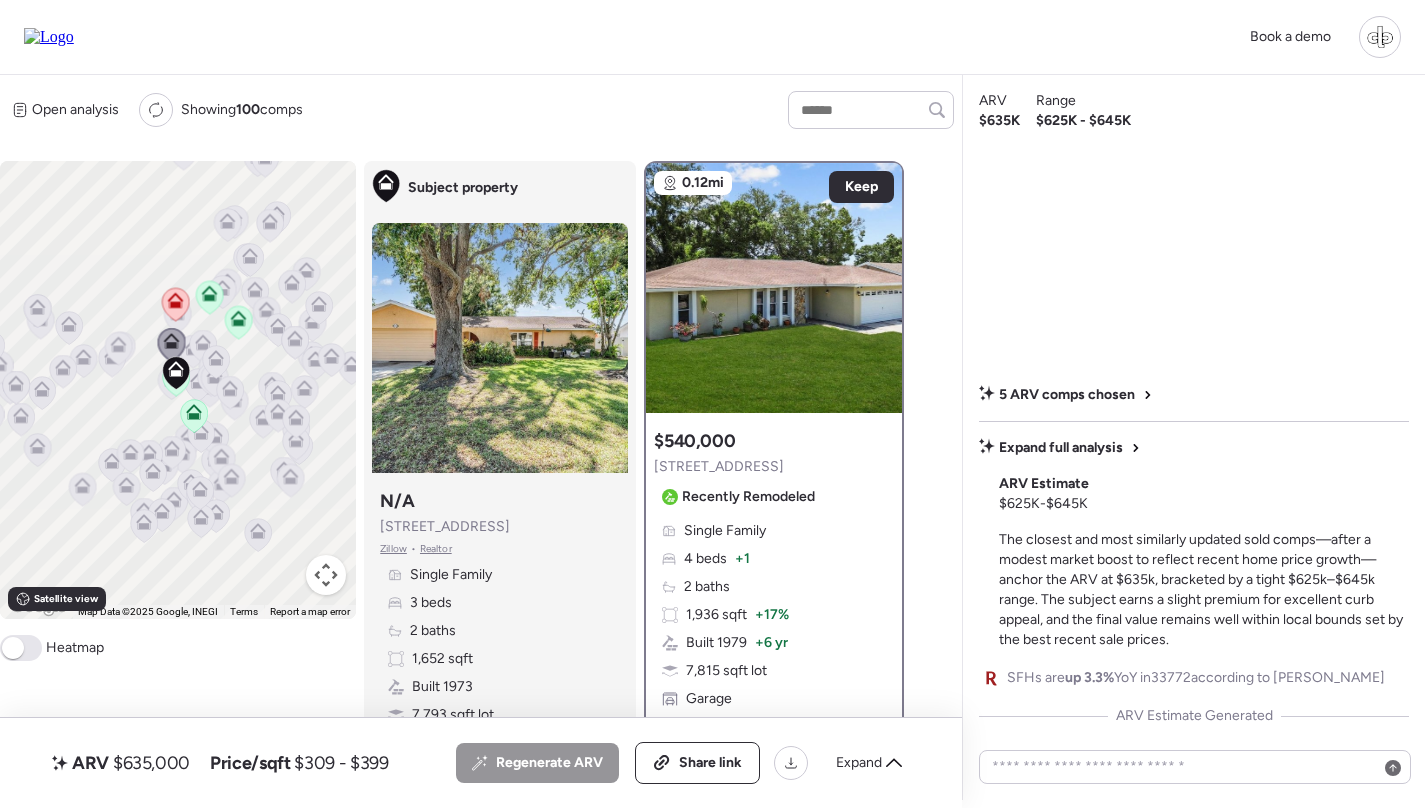 click on "Book a demo" at bounding box center (712, 37) 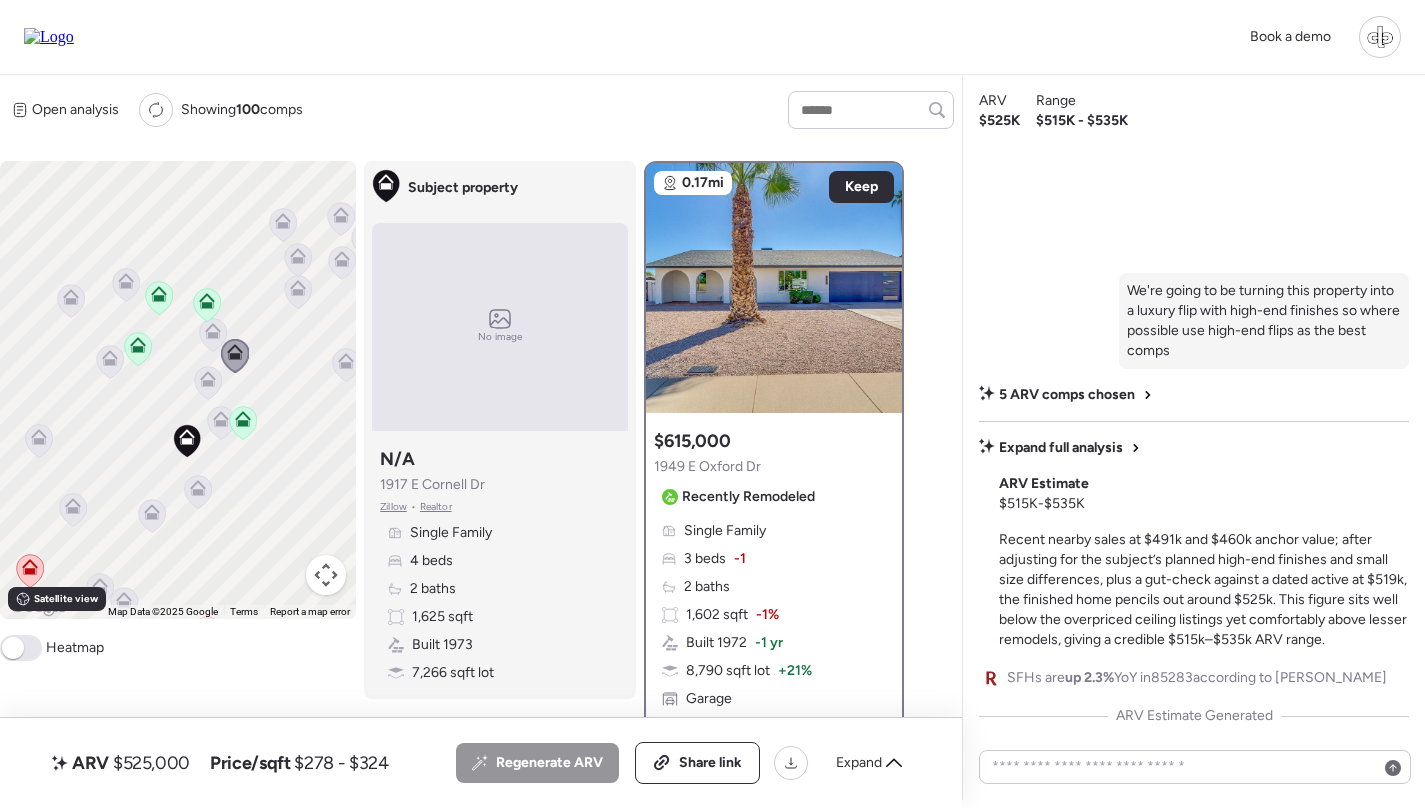 scroll, scrollTop: 0, scrollLeft: 0, axis: both 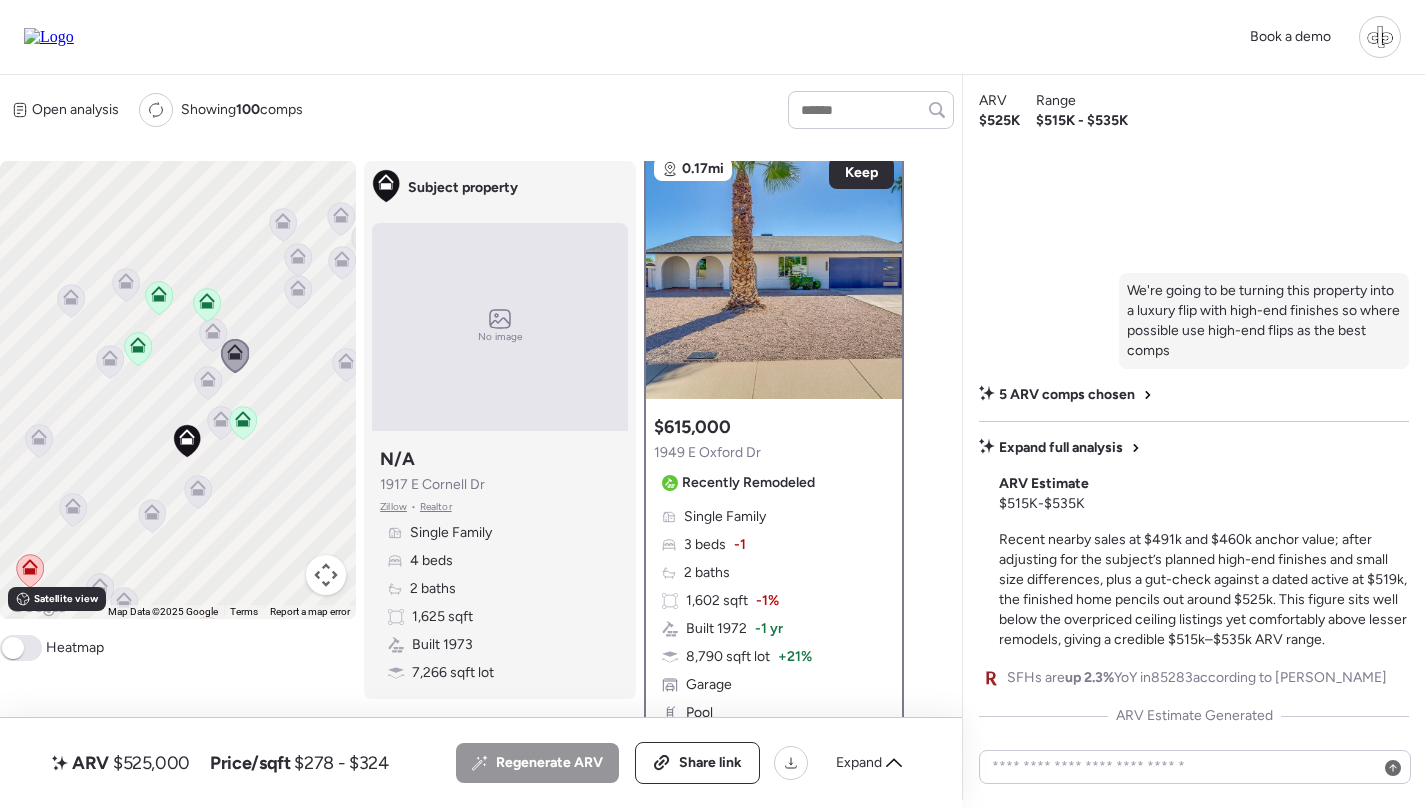 click 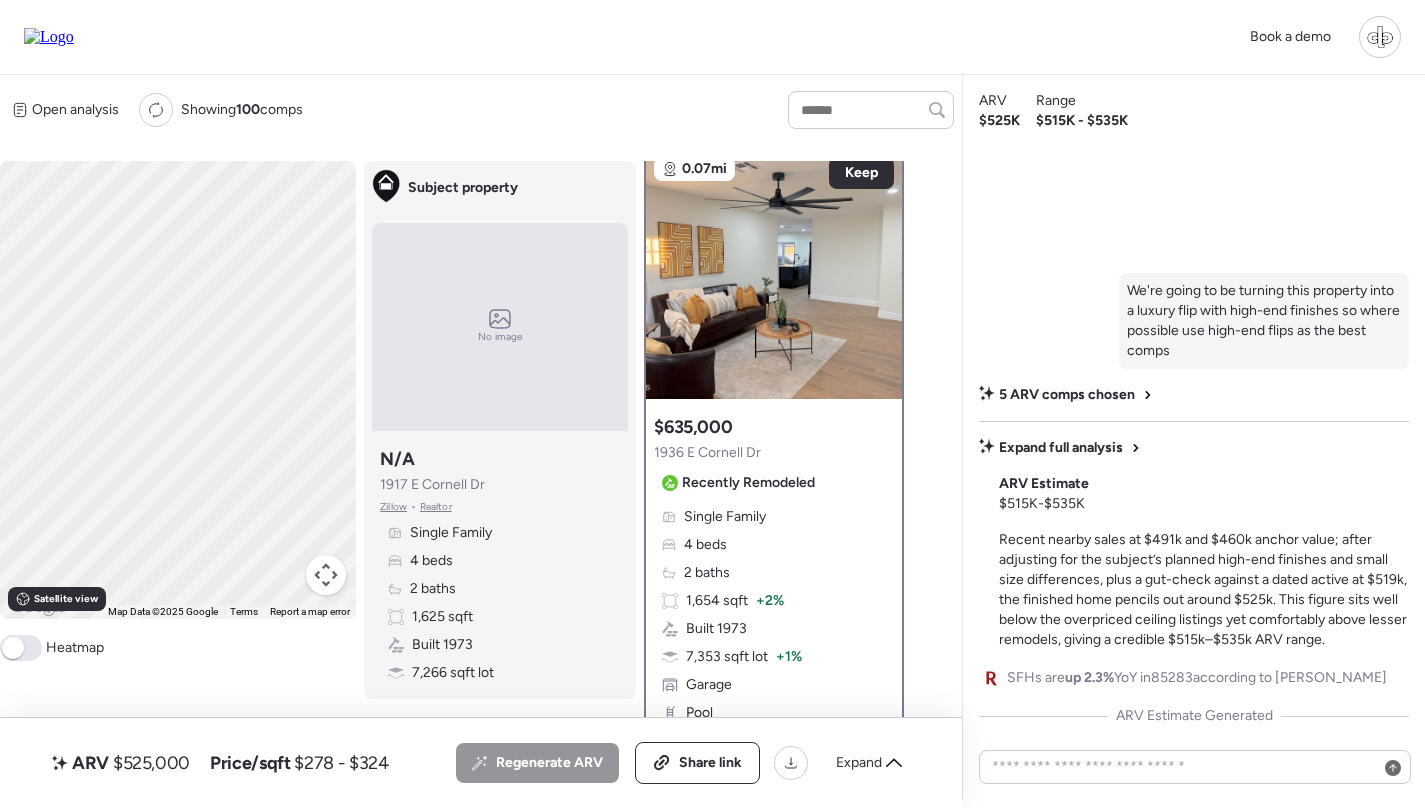 scroll, scrollTop: 0, scrollLeft: 0, axis: both 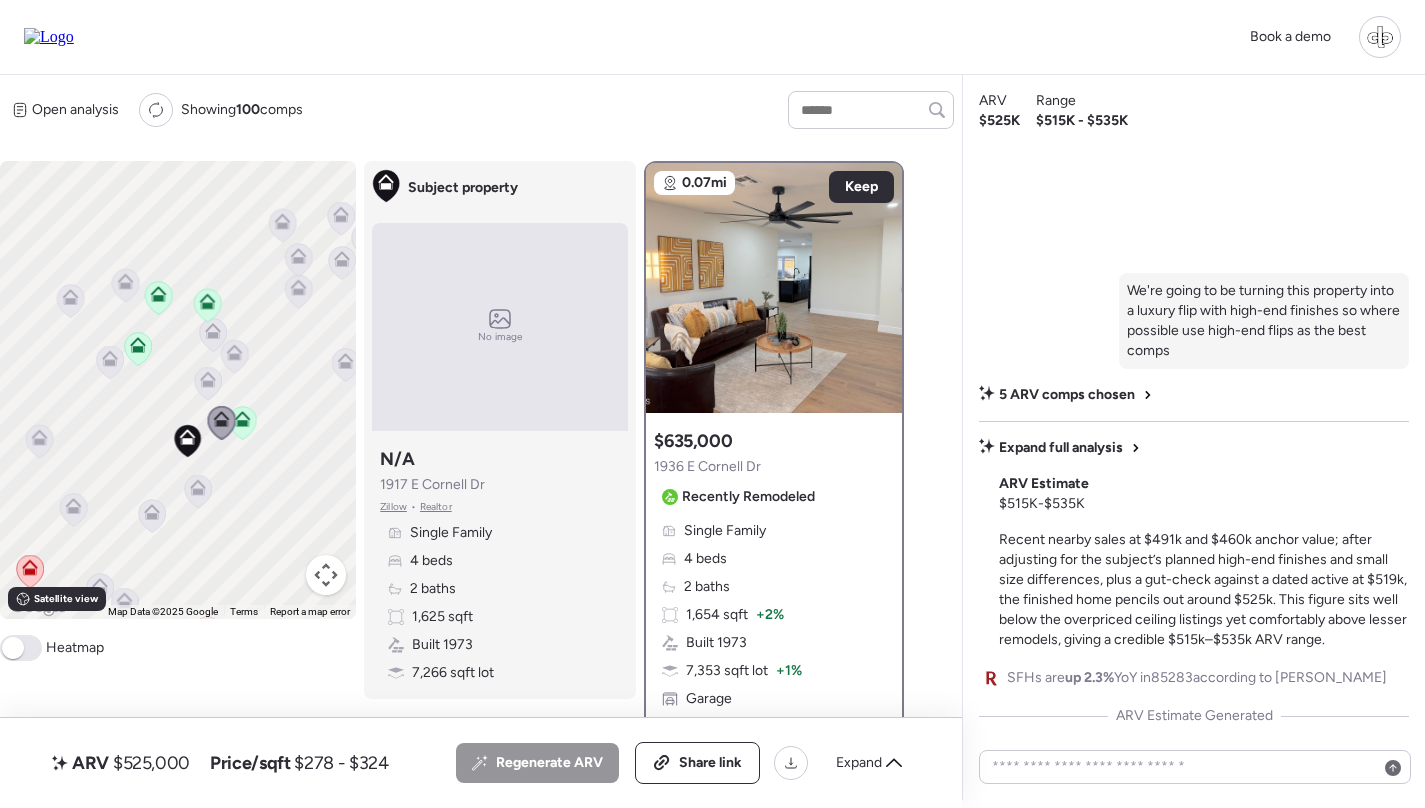 click on "5 ARV comps chosen" at bounding box center (1067, 395) 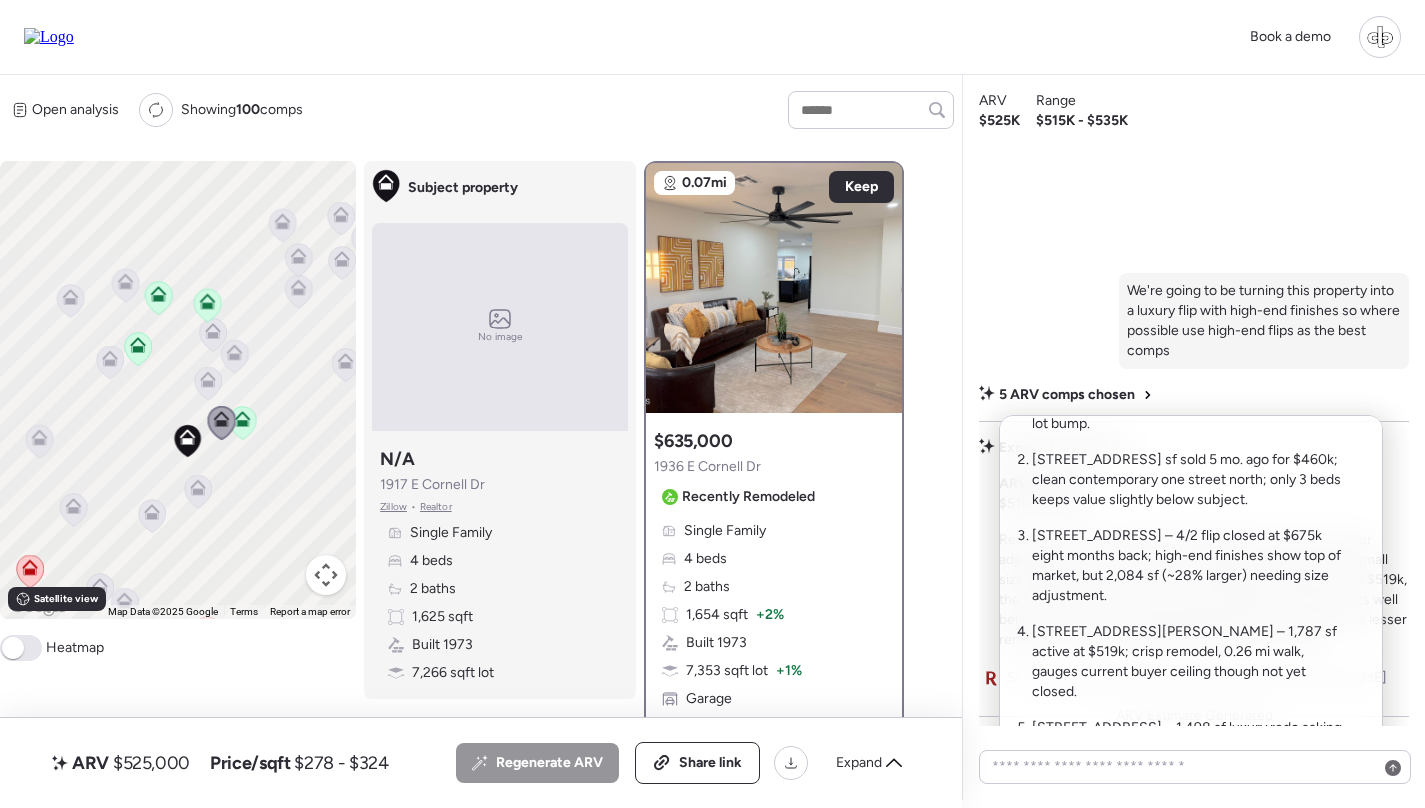 scroll, scrollTop: 112, scrollLeft: 0, axis: vertical 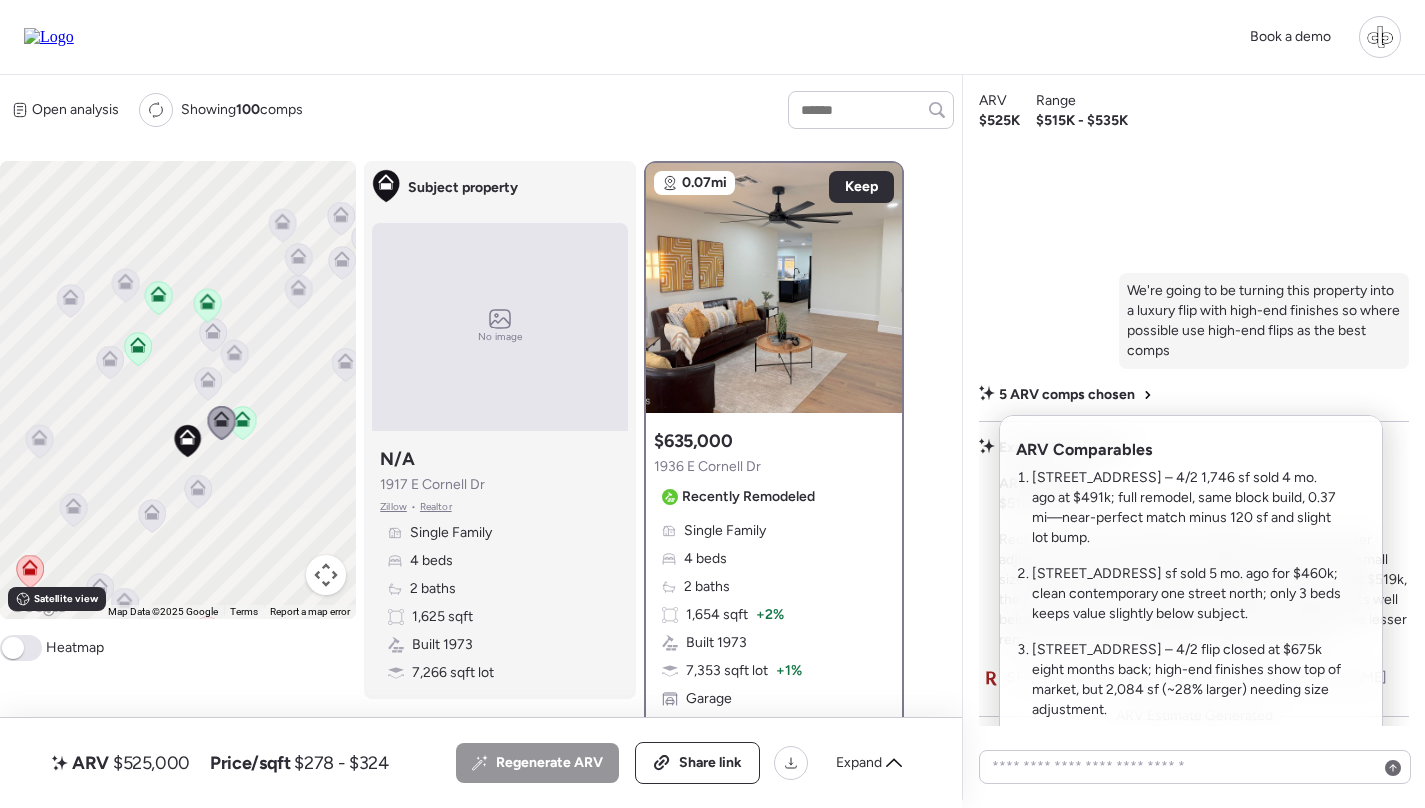 click at bounding box center (712, 348) 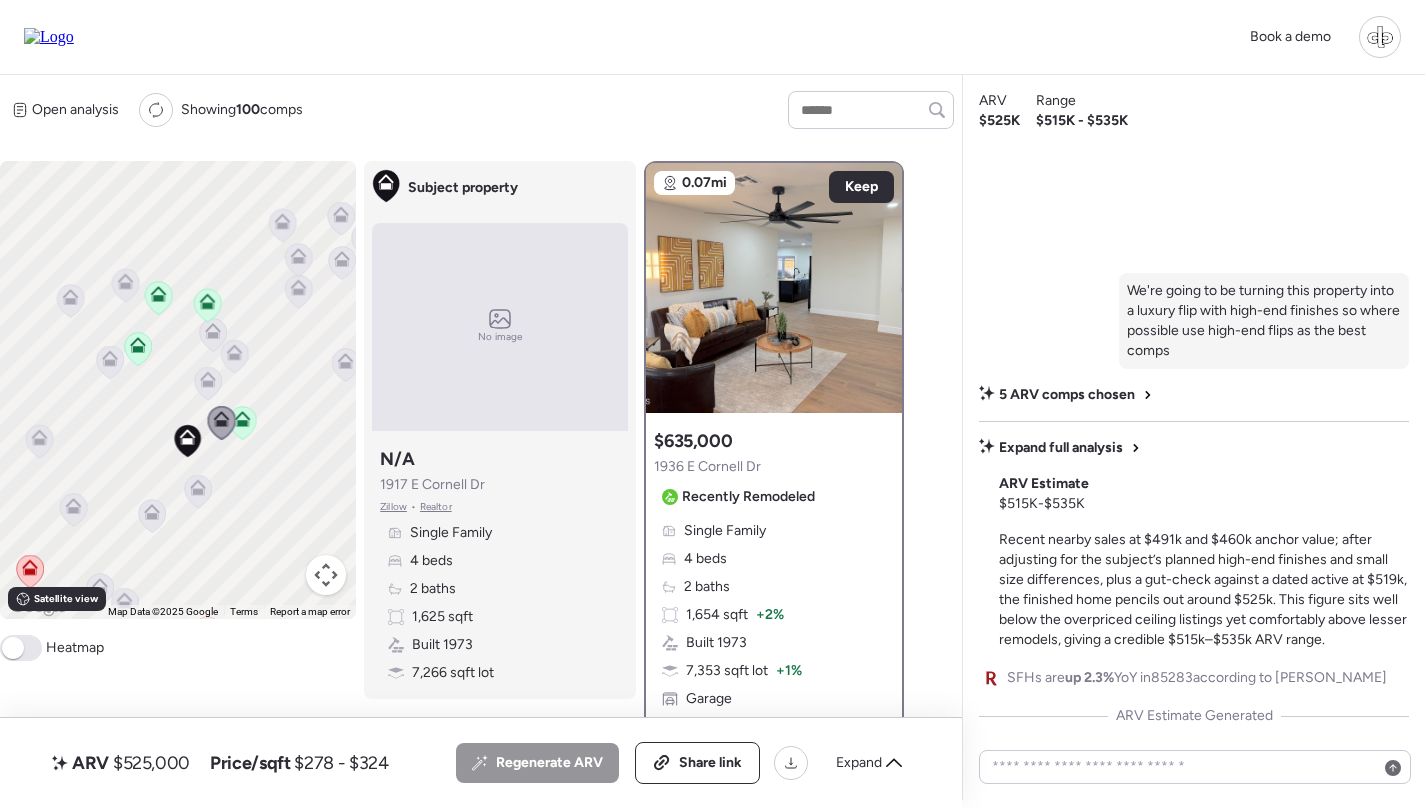 click on "We're going to be turning this property into a luxury flip with high-end finishes so where possible use high-end flips as the best comps
5 ARV comps chosen Expand full analysis ARV Estimate $515K  -  $535K Recent nearby sales at $491k and $460k anchor value; after adjusting for the subject’s planned high-end finishes and small size differences, plus a gut-check against a dated active at $519k, the finished home pencils out around $525k.  This figure sits well below the overpriced ceiling listings yet comfortably above lesser remodels, giving a credible $515k–$535k ARV range. SFHs are  up   2.3%  YoY in  85283  according to [PERSON_NAME] ARV Estimate Generated" at bounding box center [1194, 499] 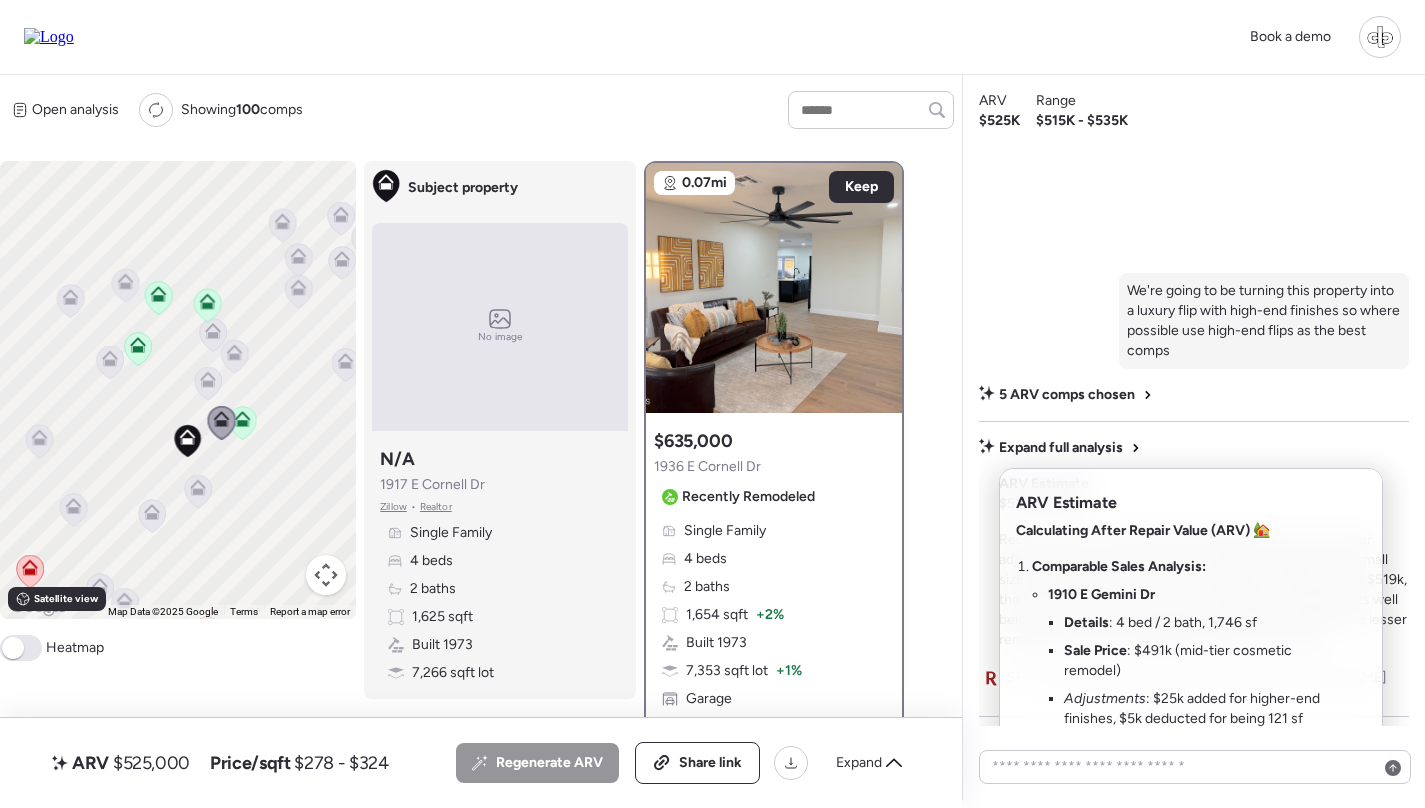 click at bounding box center [712, 348] 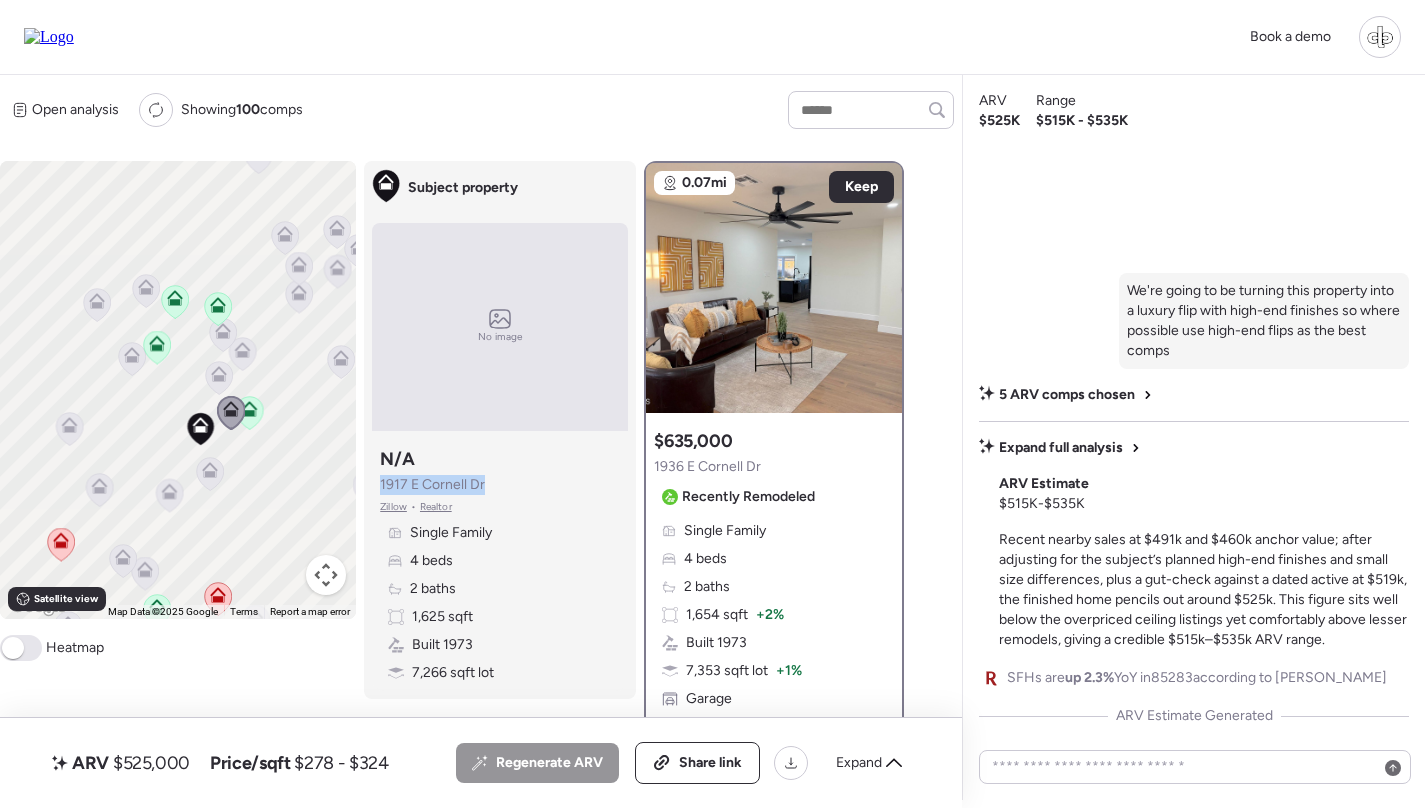 drag, startPoint x: 499, startPoint y: 480, endPoint x: 380, endPoint y: 483, distance: 119.03781 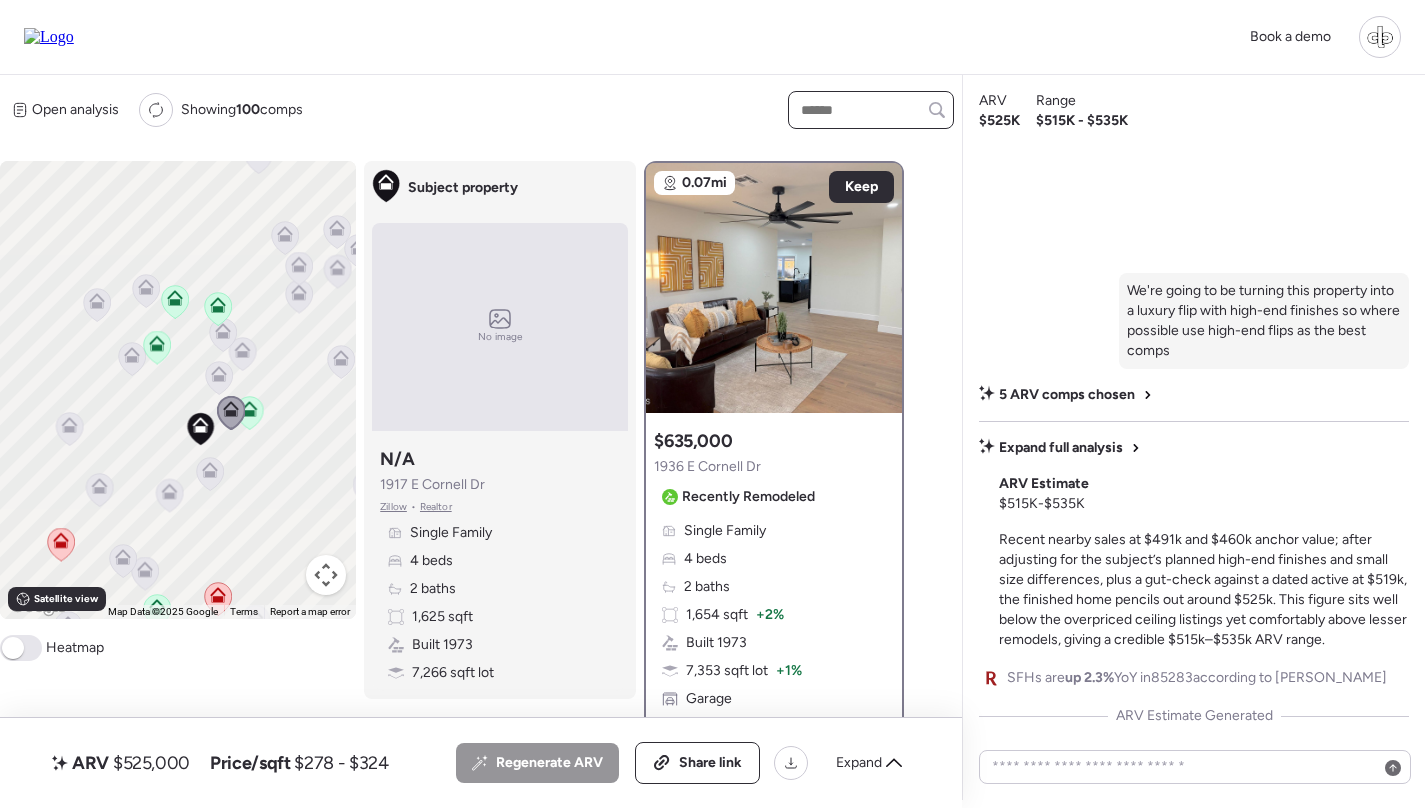 click at bounding box center (871, 110) 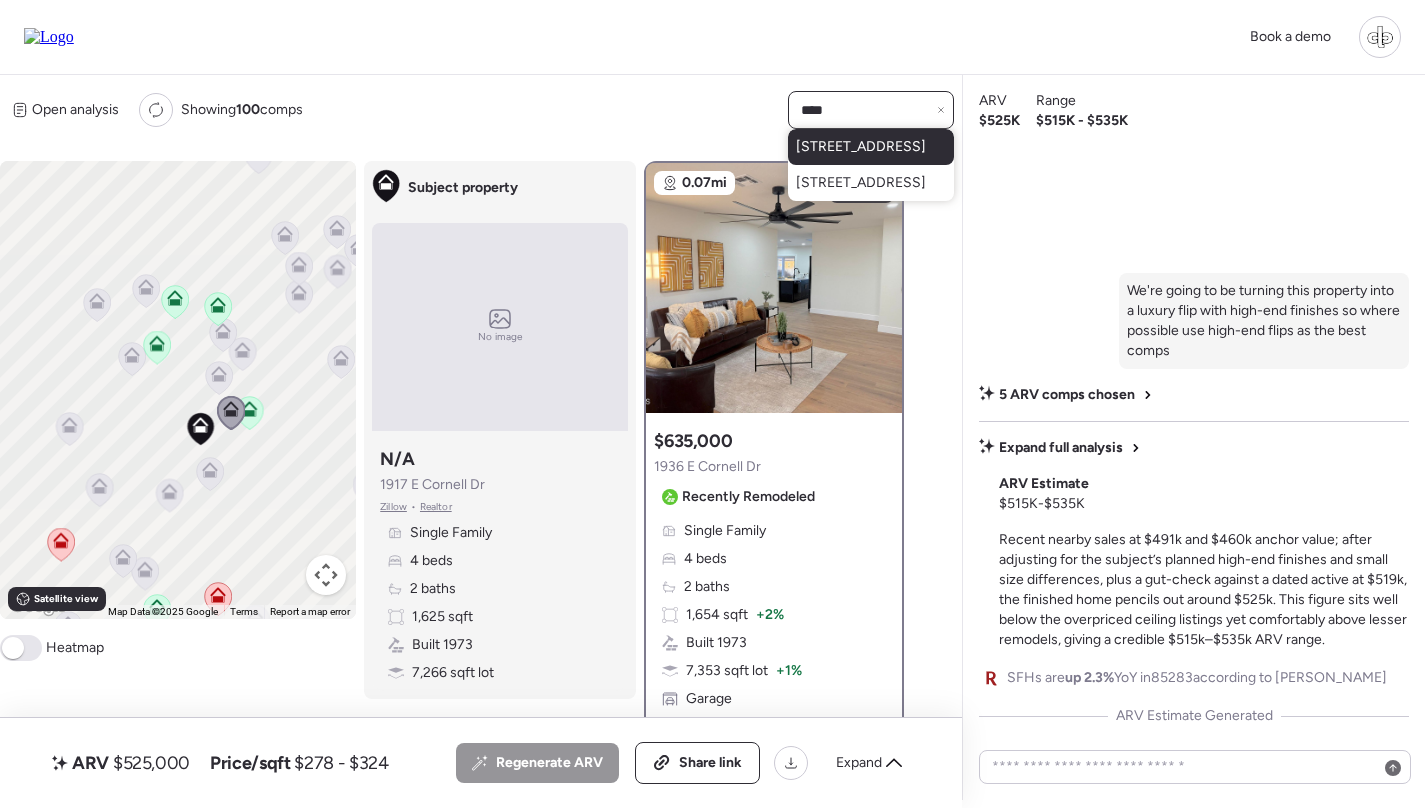 type on "****" 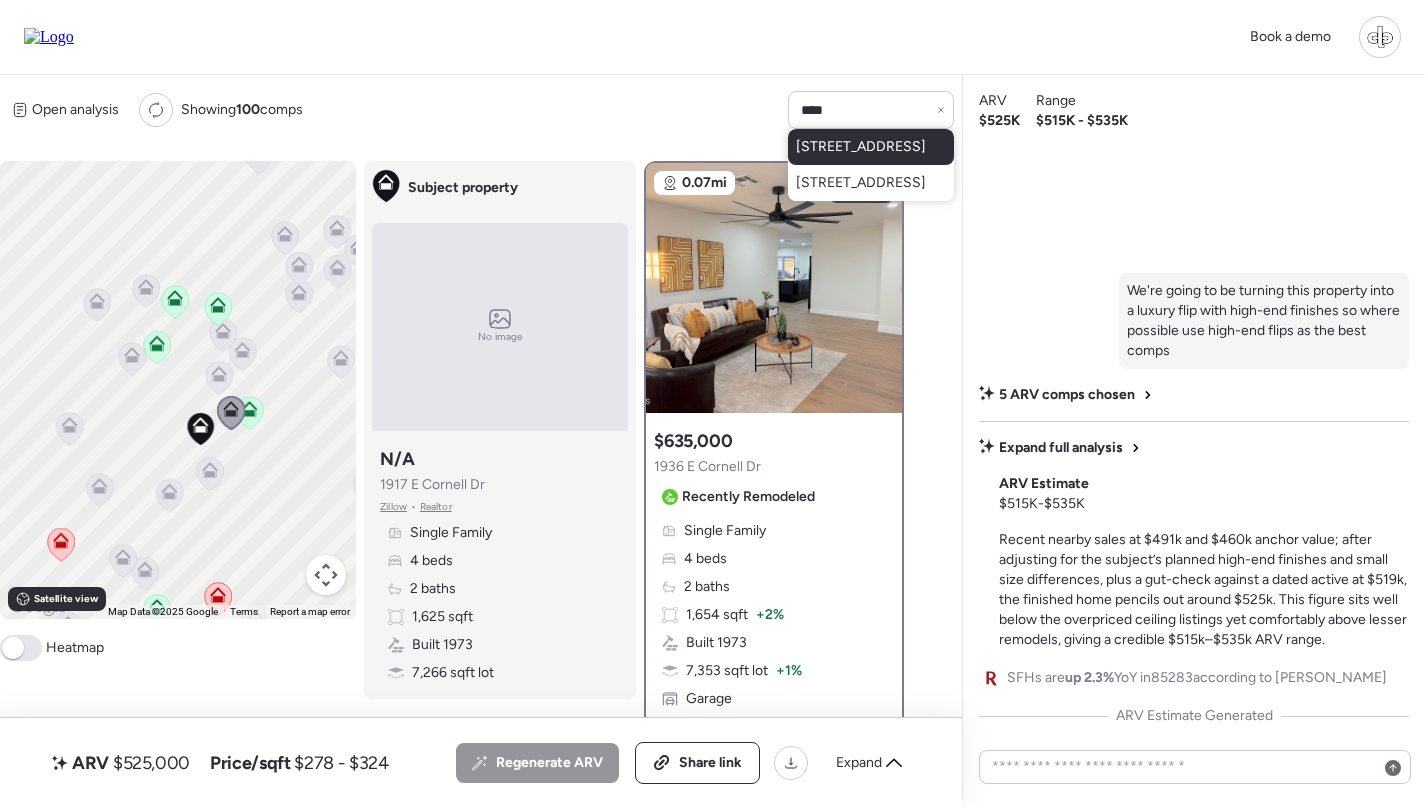 click on "[STREET_ADDRESS]" at bounding box center (861, 147) 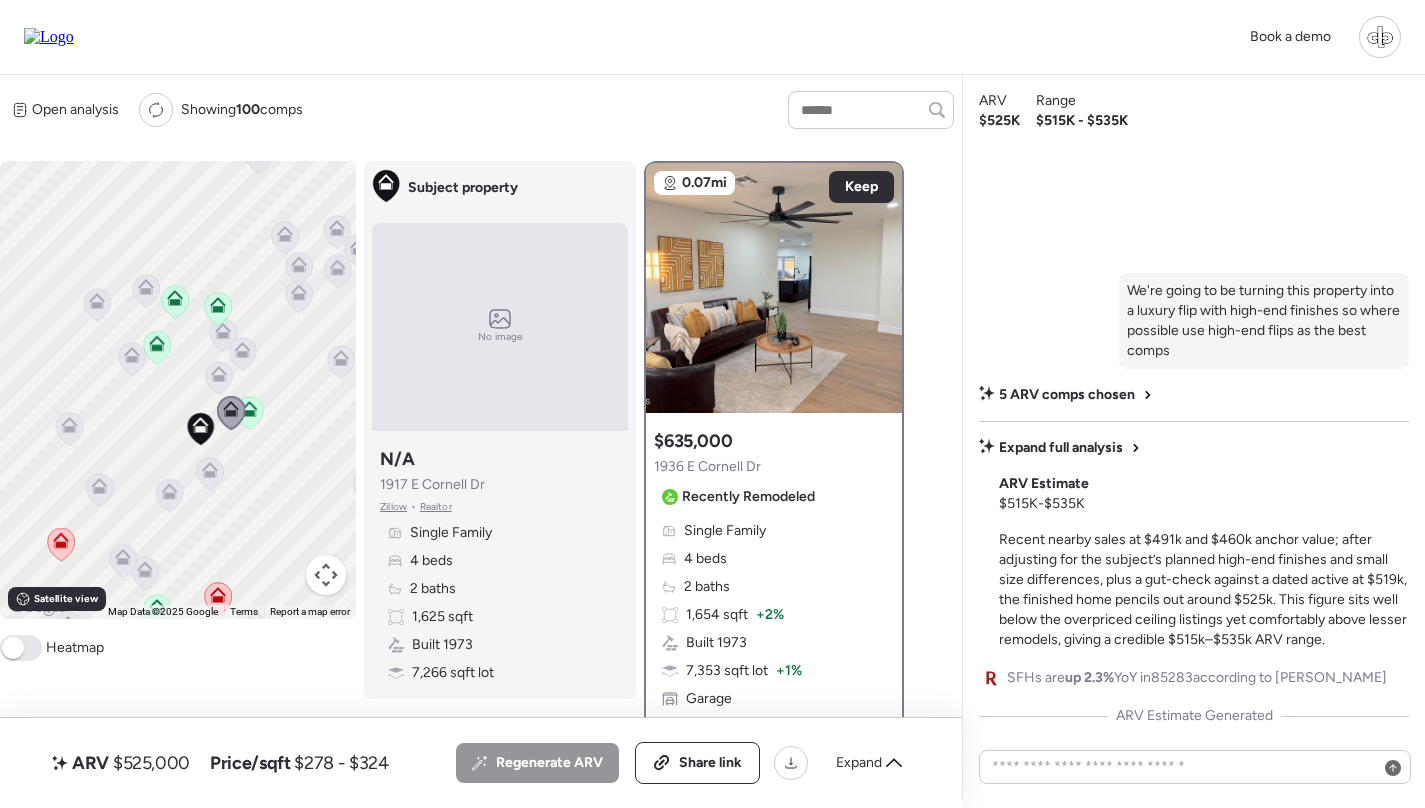 scroll, scrollTop: 0, scrollLeft: 0, axis: both 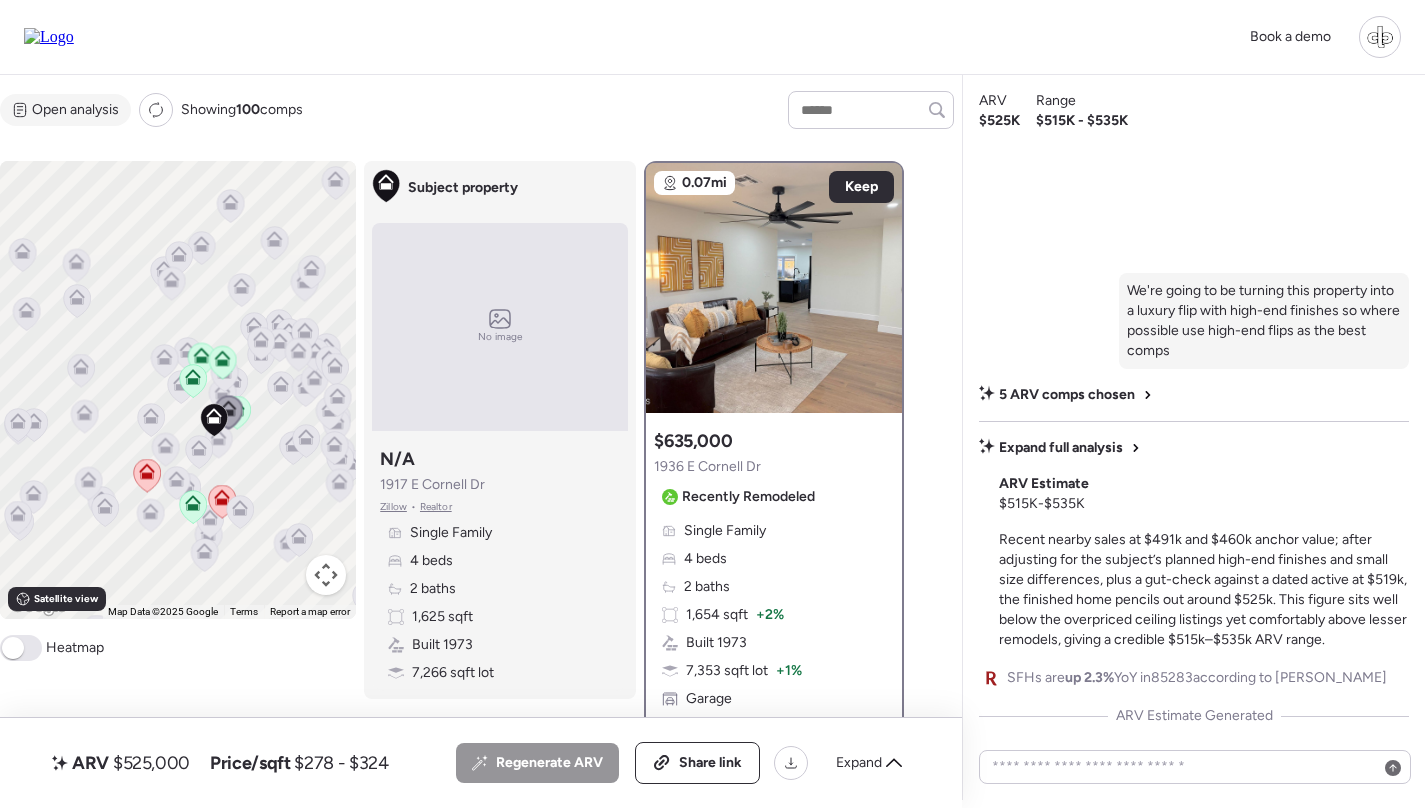 click on "Open analysis" at bounding box center (75, 110) 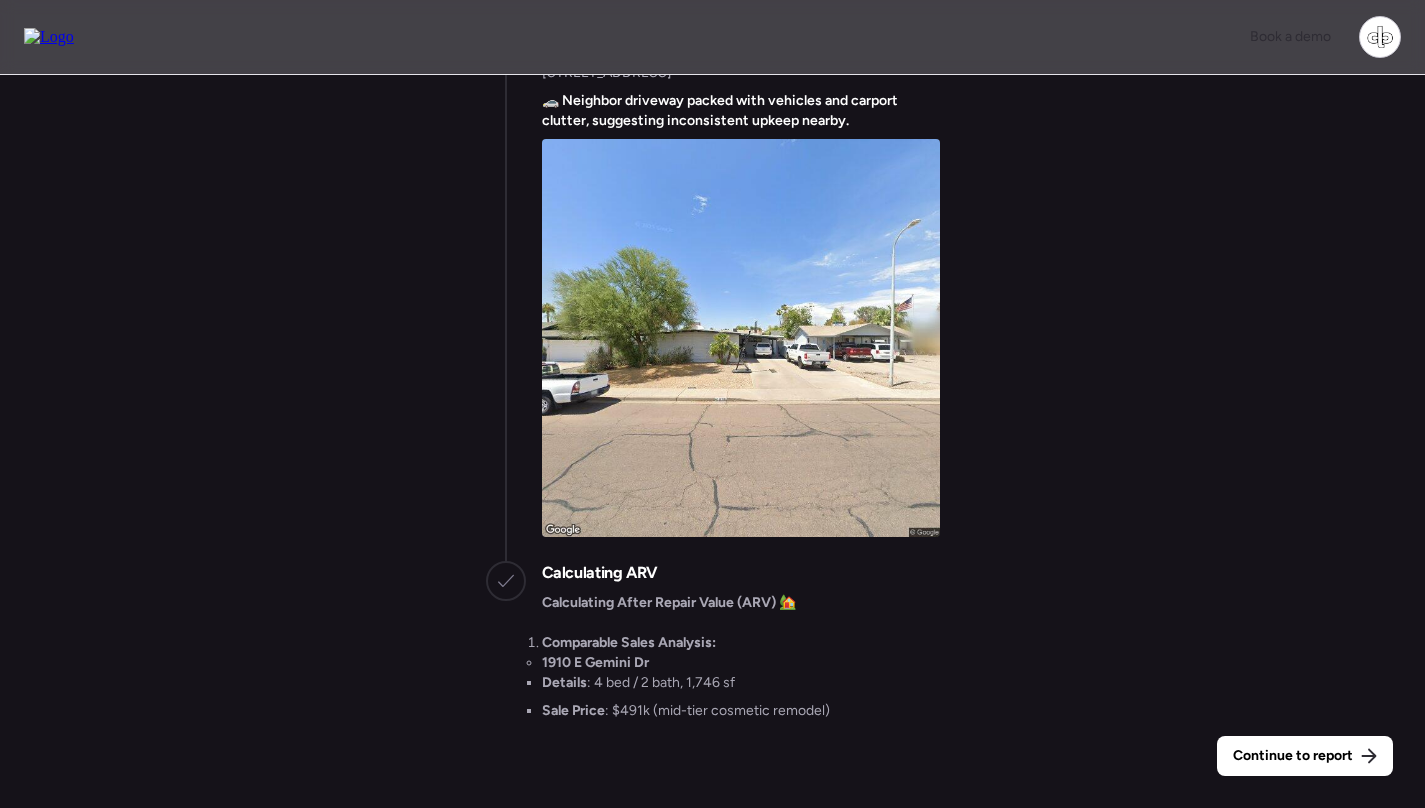 scroll, scrollTop: 0, scrollLeft: 0, axis: both 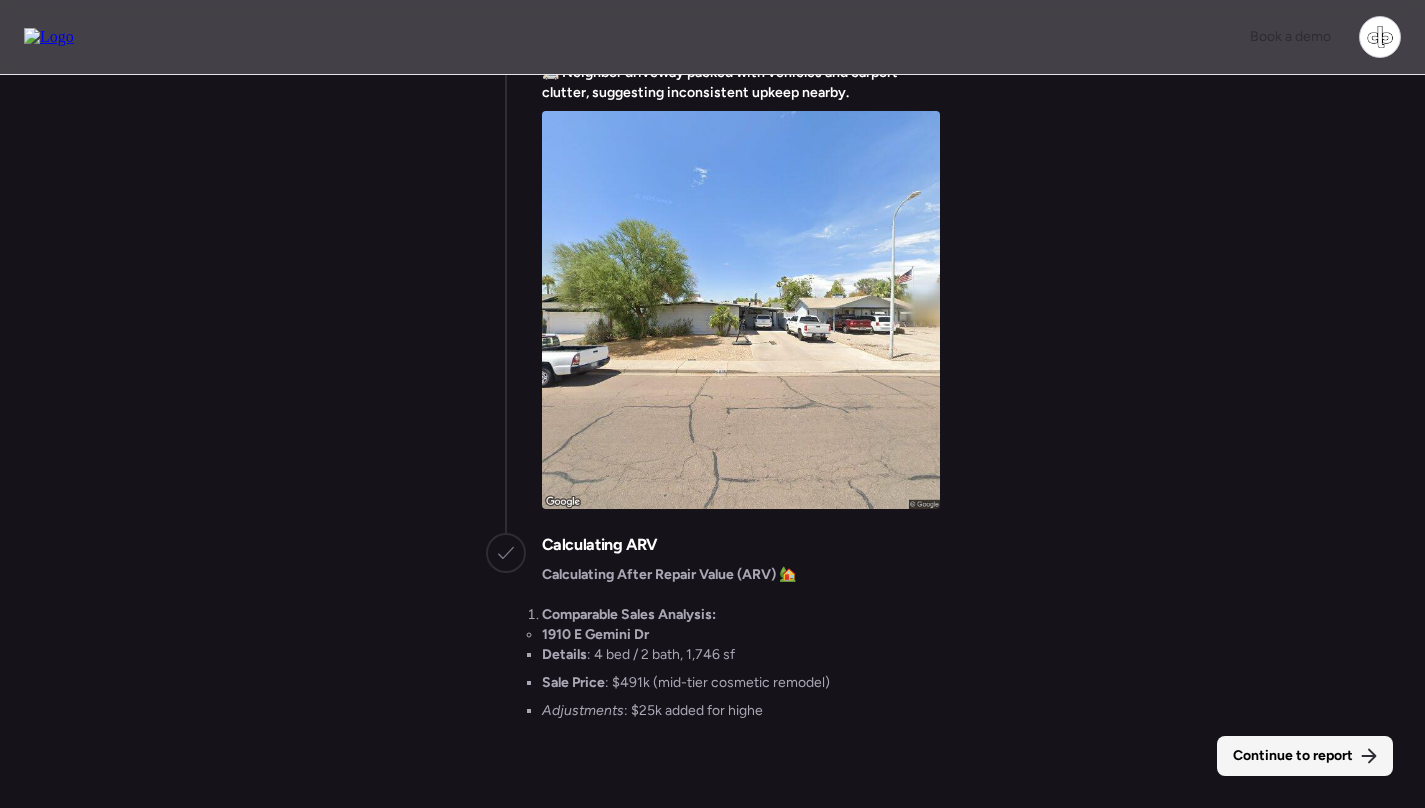 click on "Continue to report" at bounding box center (1293, 756) 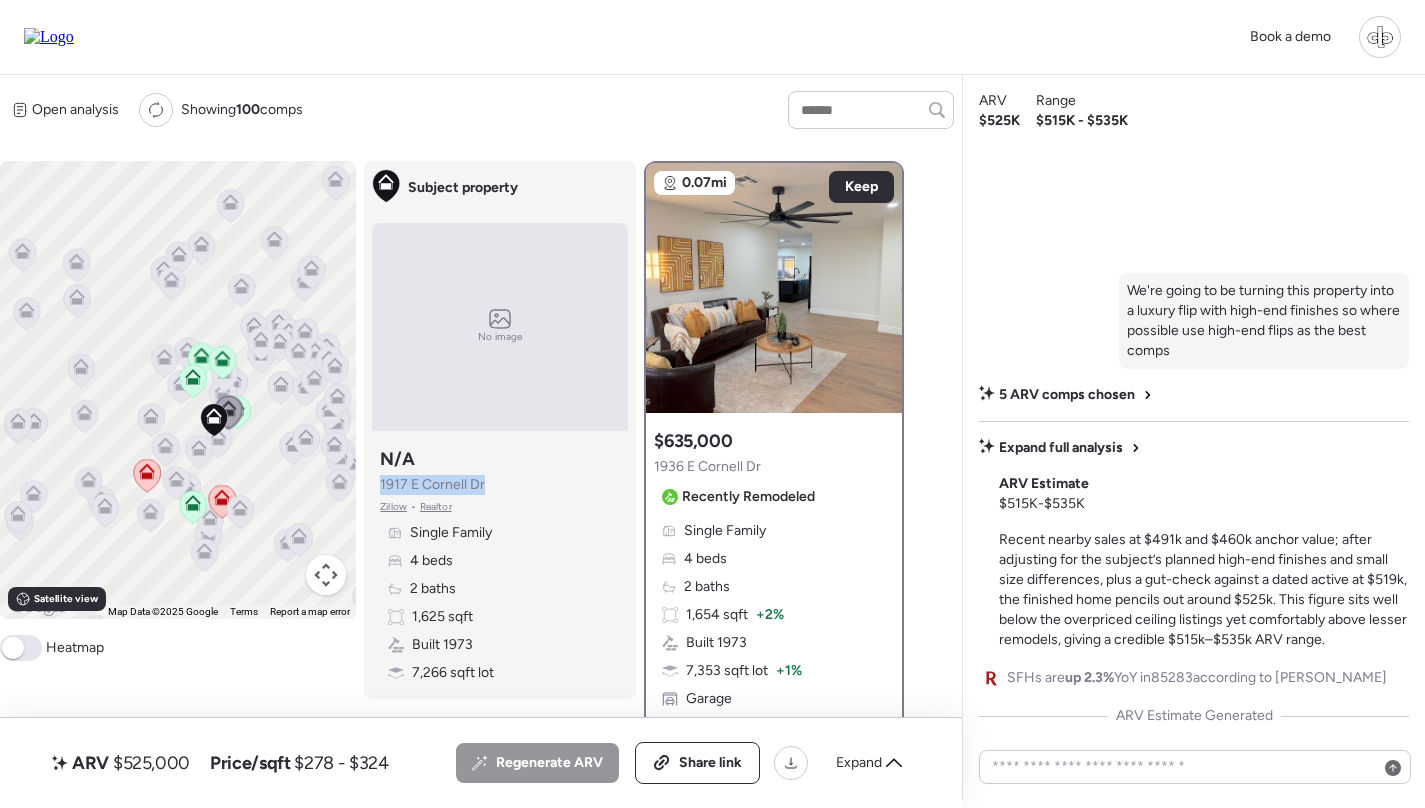 drag, startPoint x: 378, startPoint y: 486, endPoint x: 489, endPoint y: 486, distance: 111 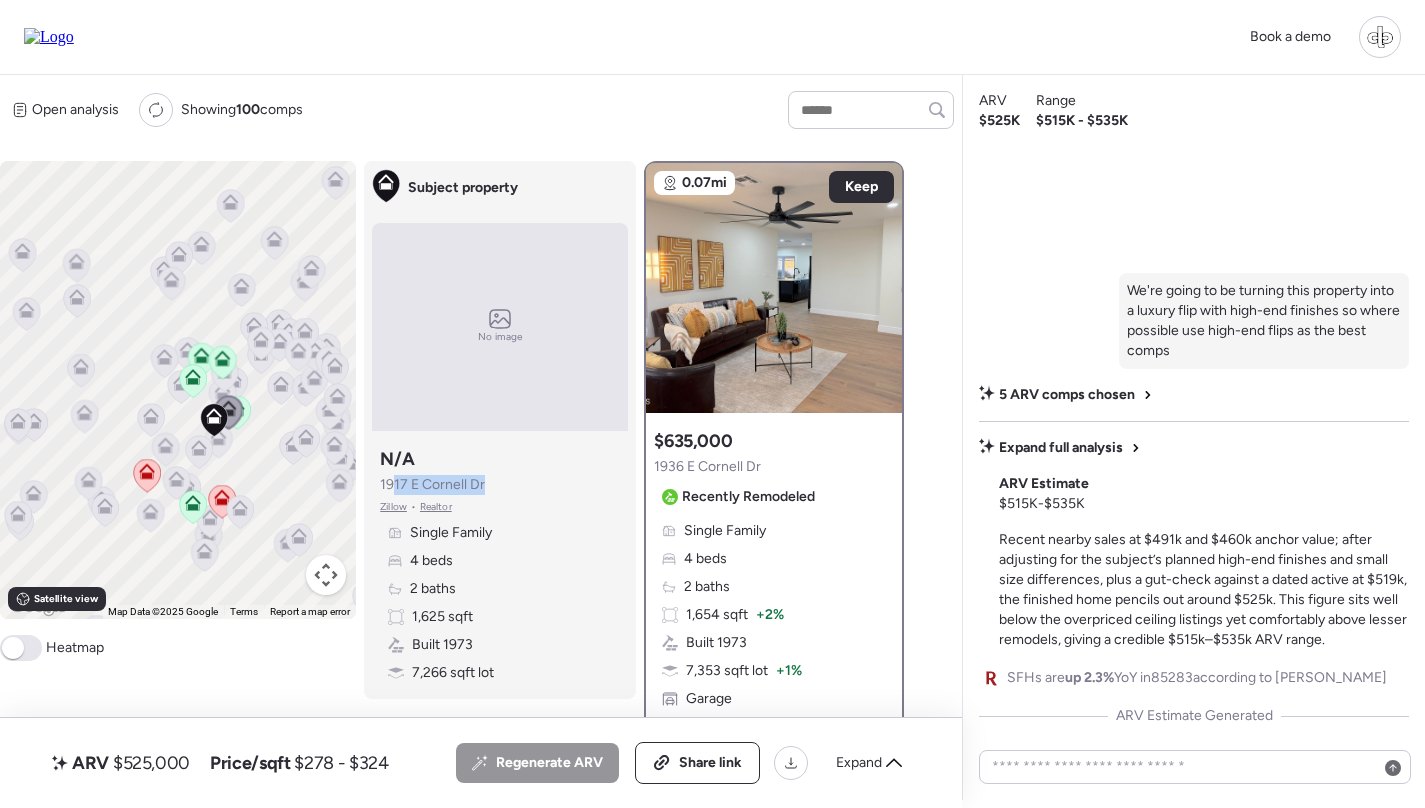 drag, startPoint x: 396, startPoint y: 483, endPoint x: 486, endPoint y: 483, distance: 90 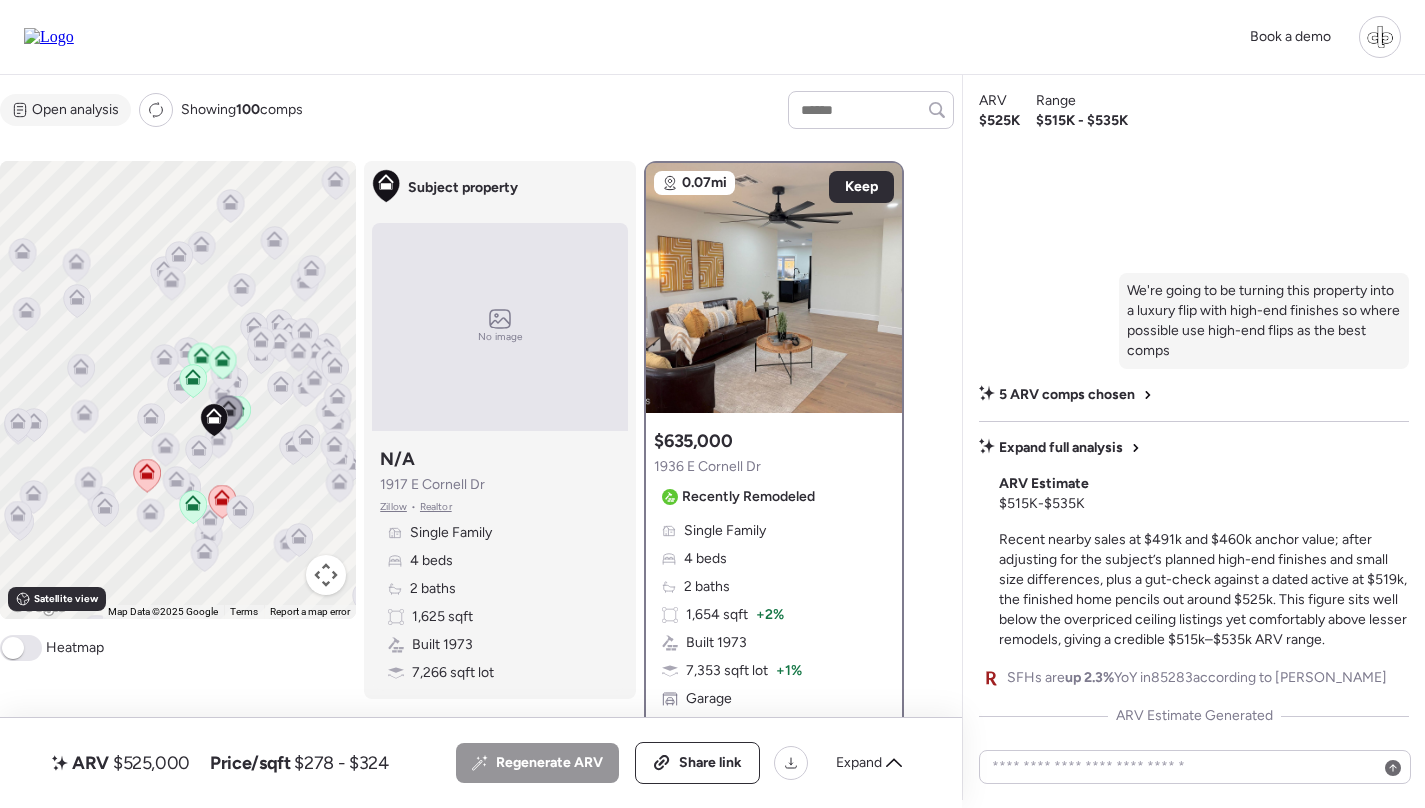click on "Open analysis" at bounding box center (75, 110) 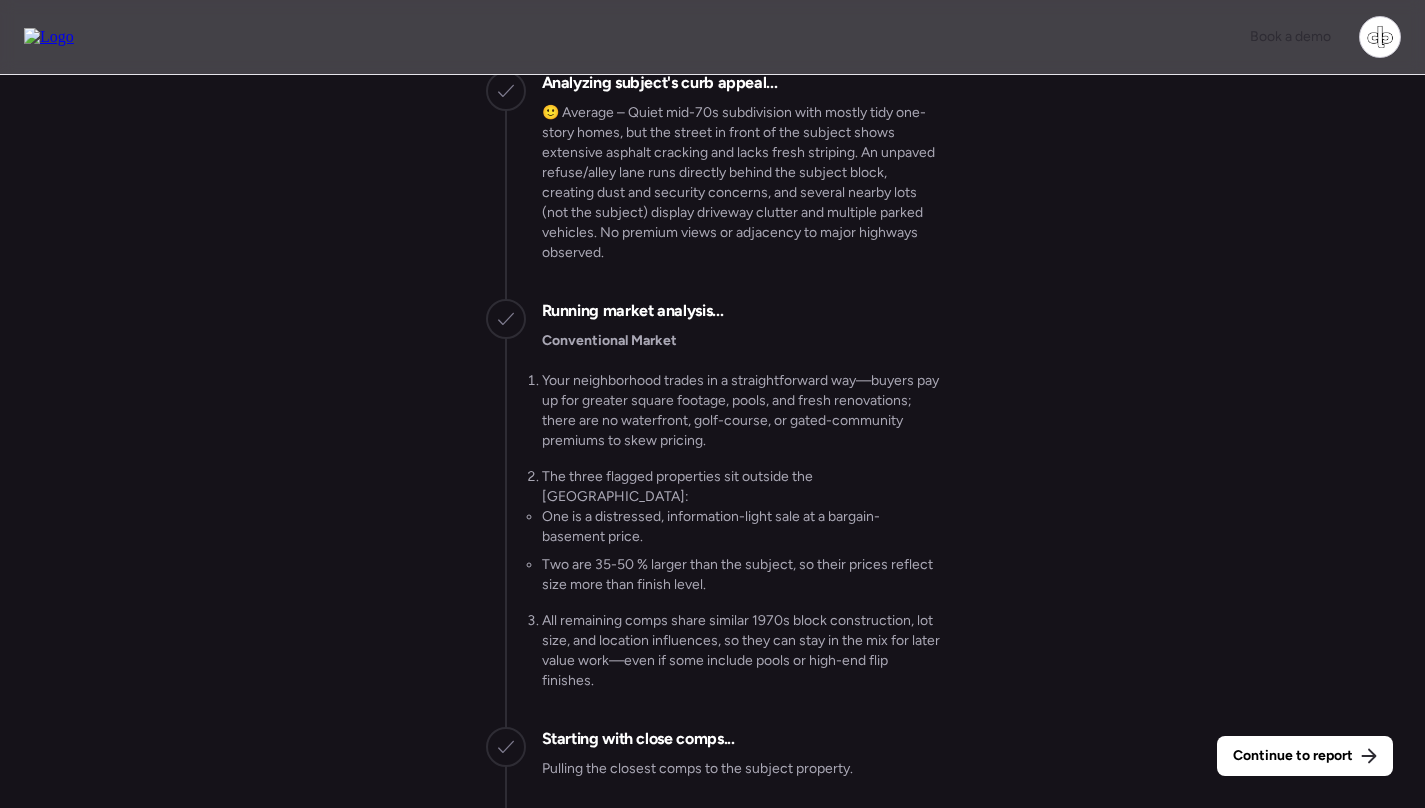 scroll, scrollTop: -2408, scrollLeft: 0, axis: vertical 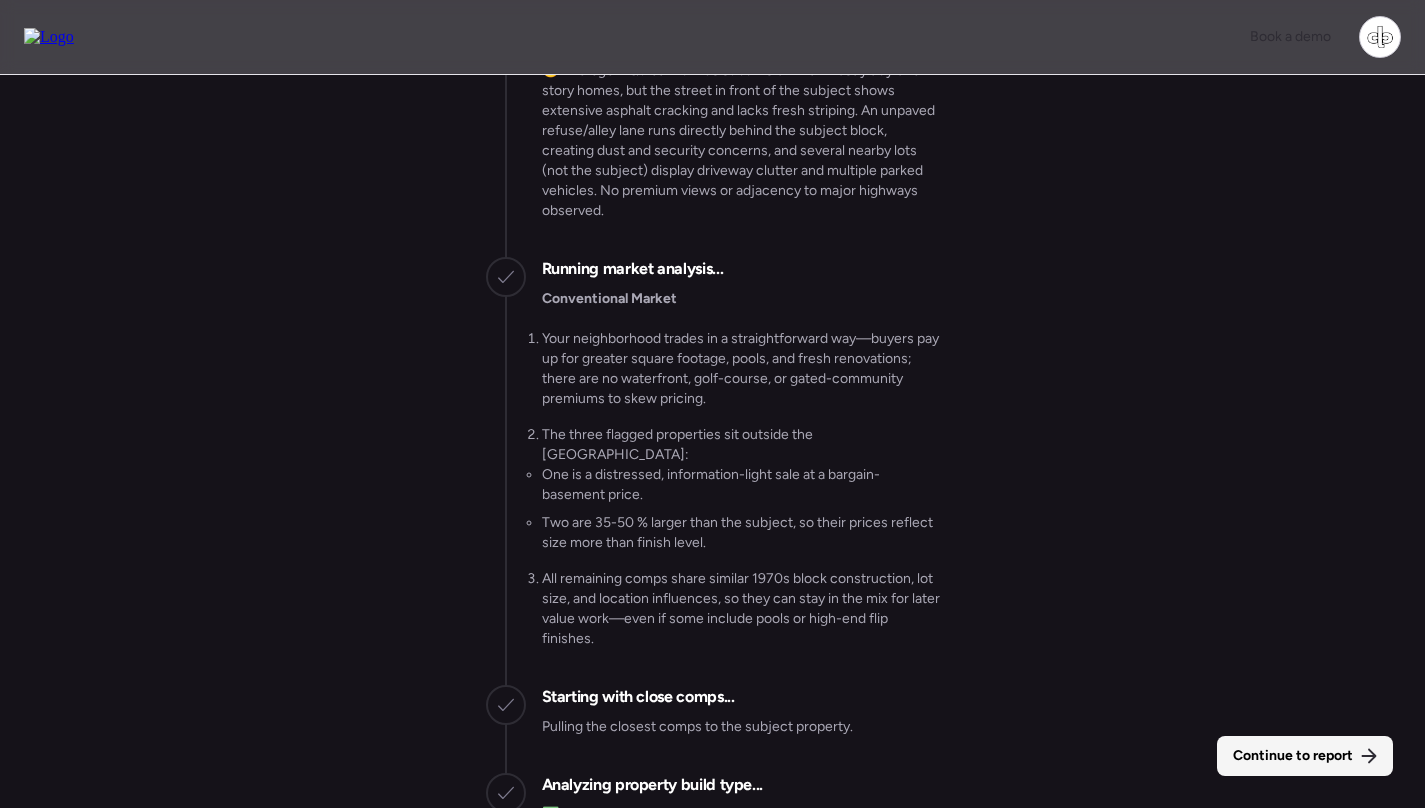 click on "Continue to report" at bounding box center (1293, 756) 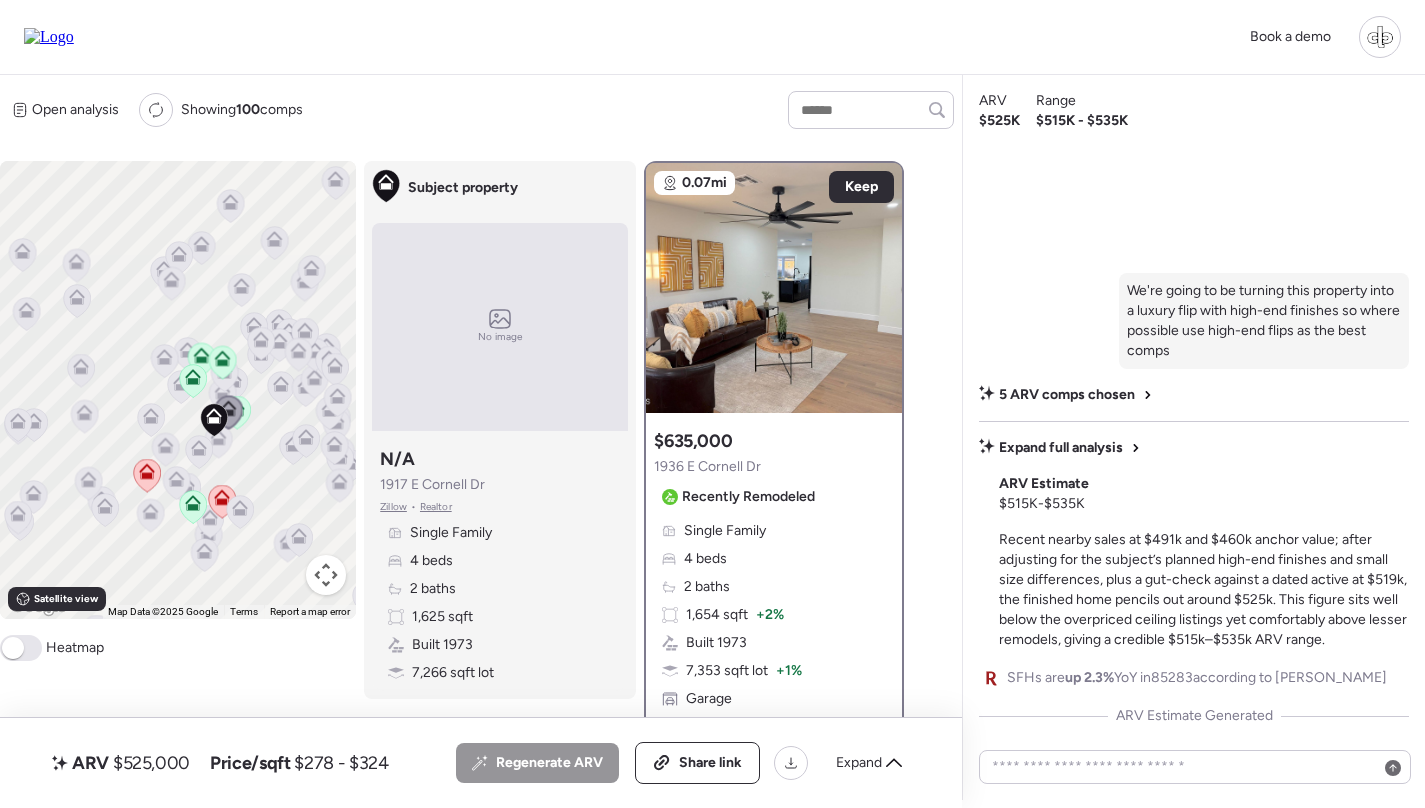 click 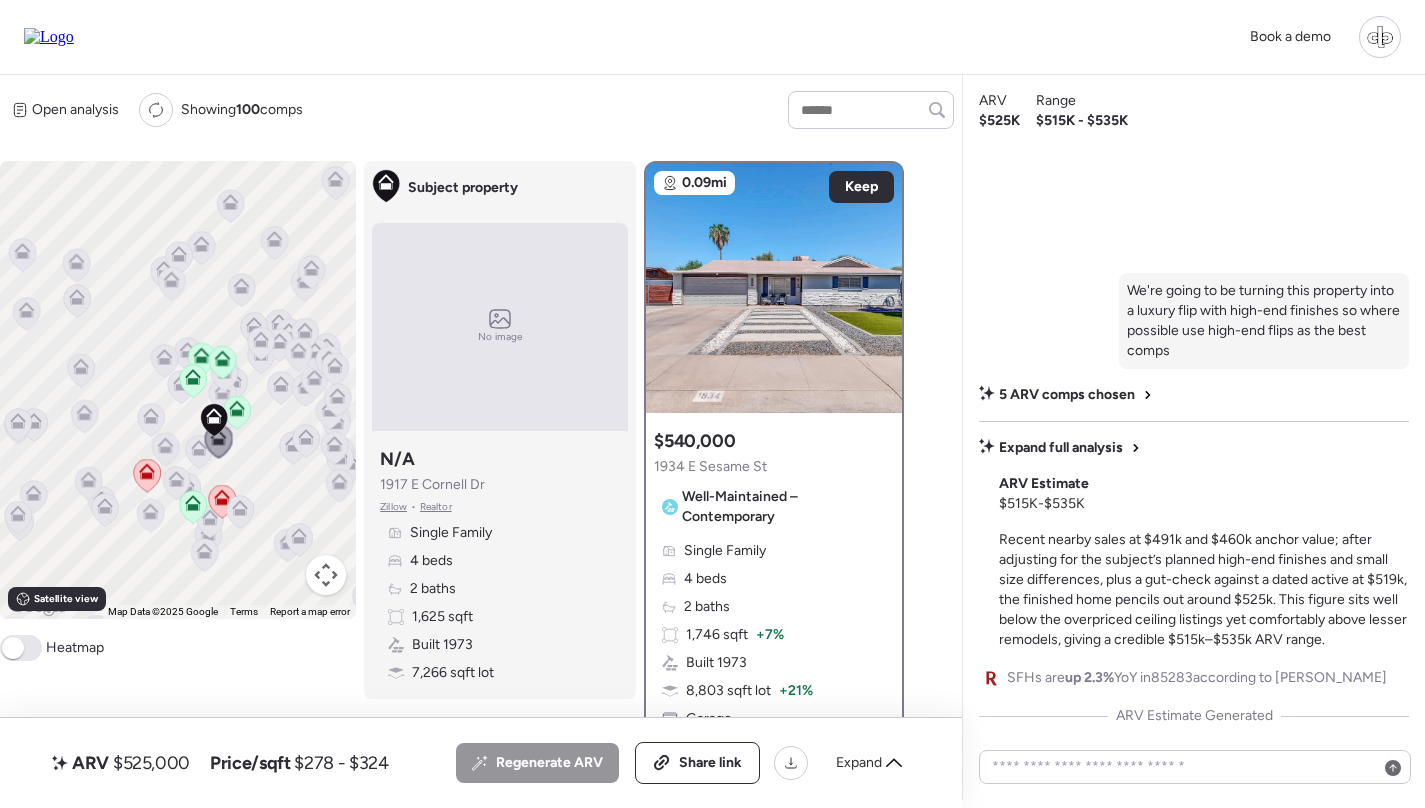 click 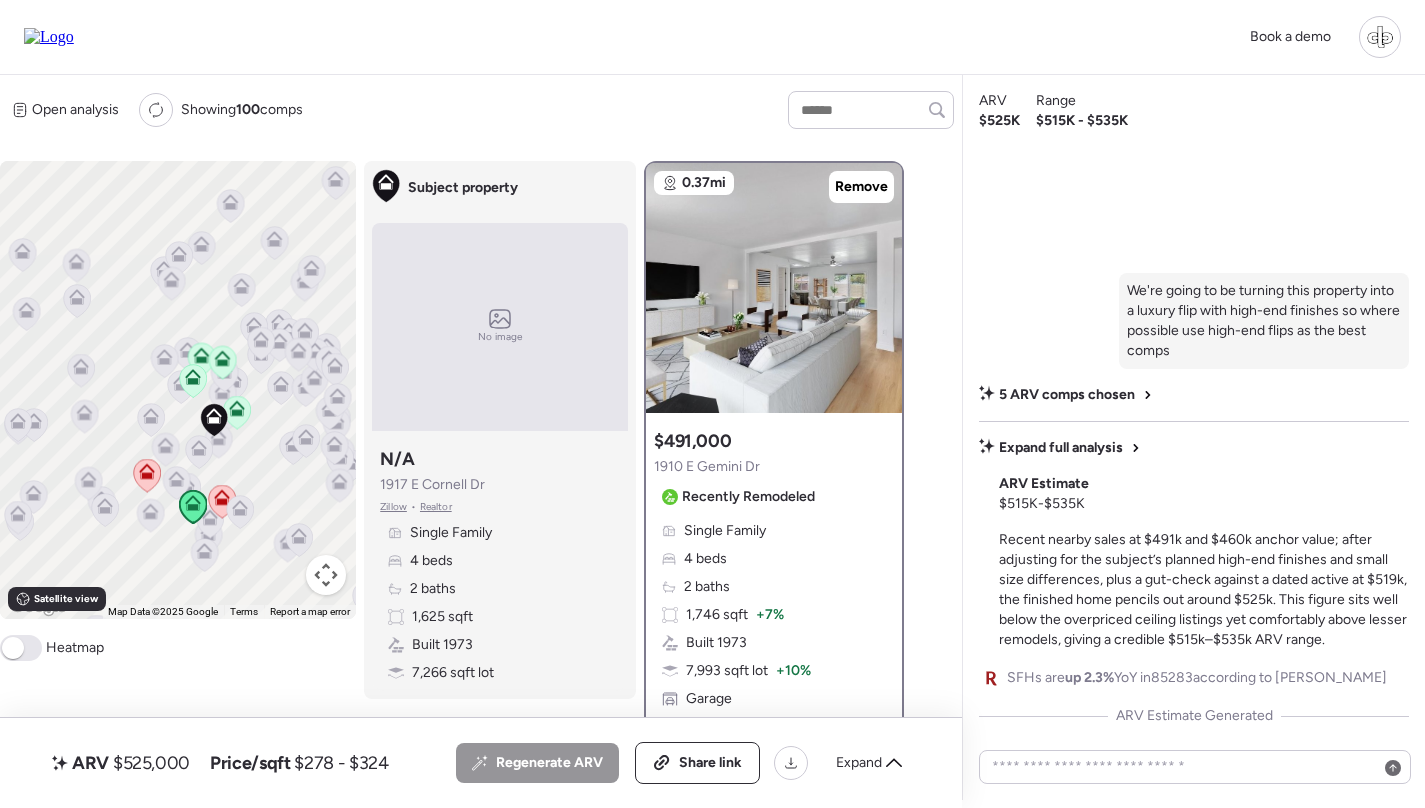 scroll, scrollTop: 0, scrollLeft: 0, axis: both 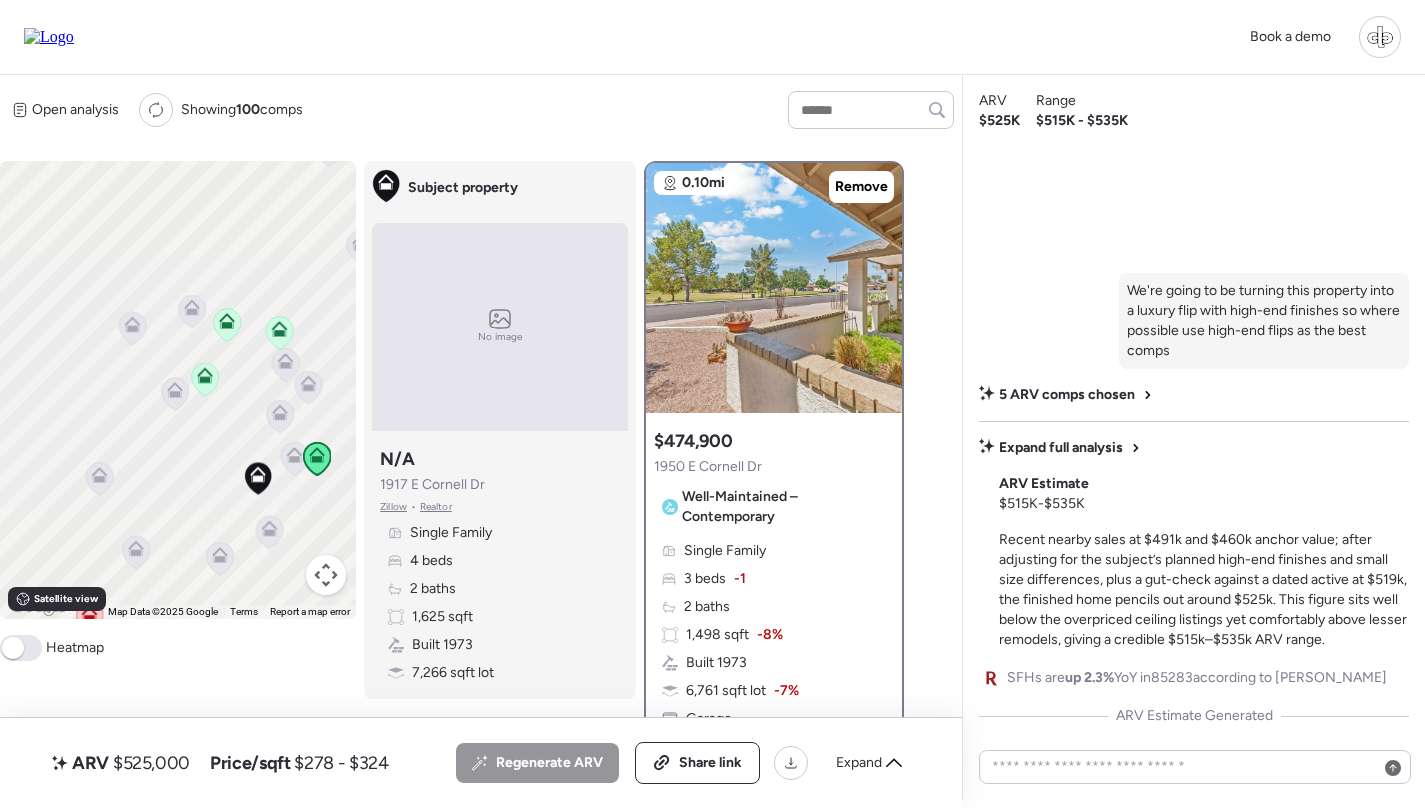 click 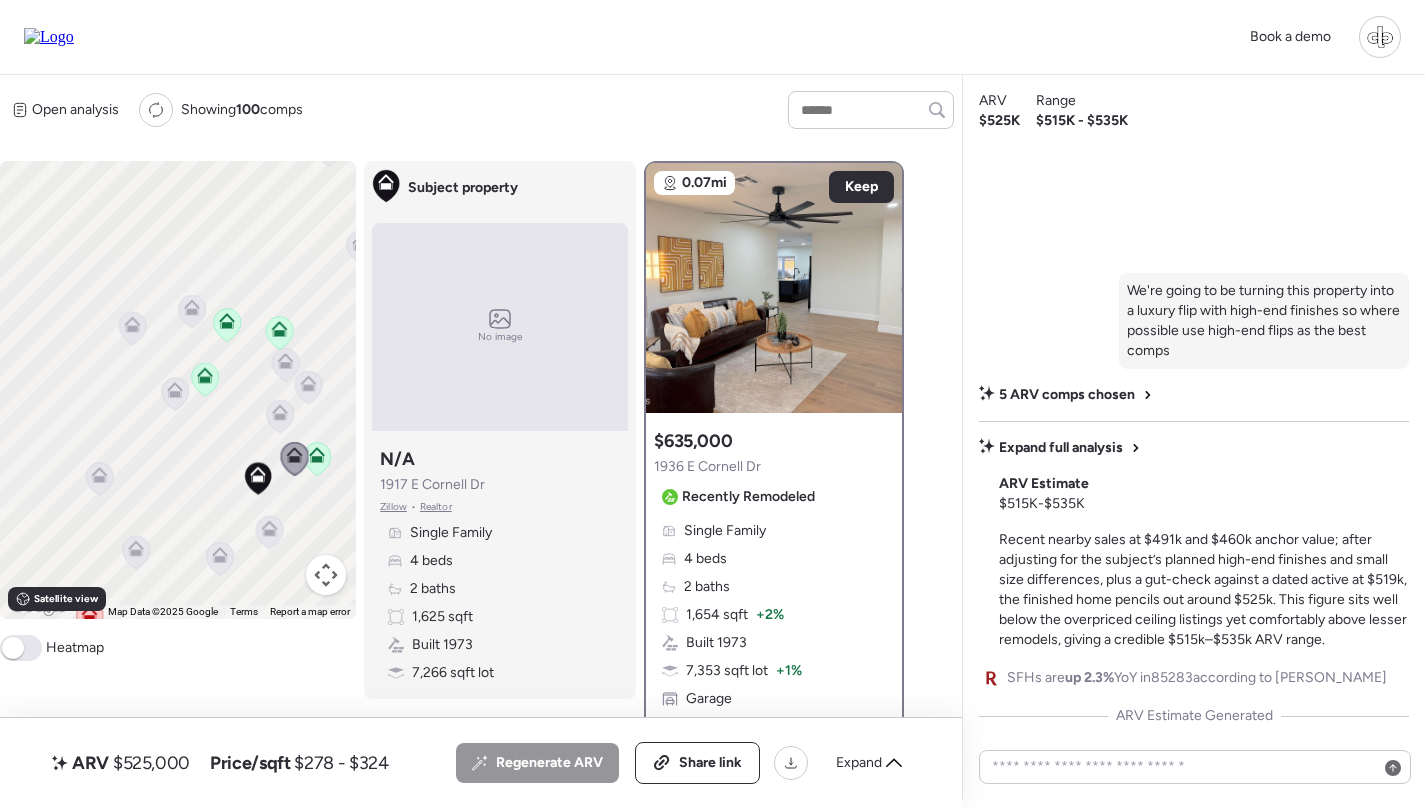 scroll, scrollTop: 0, scrollLeft: 0, axis: both 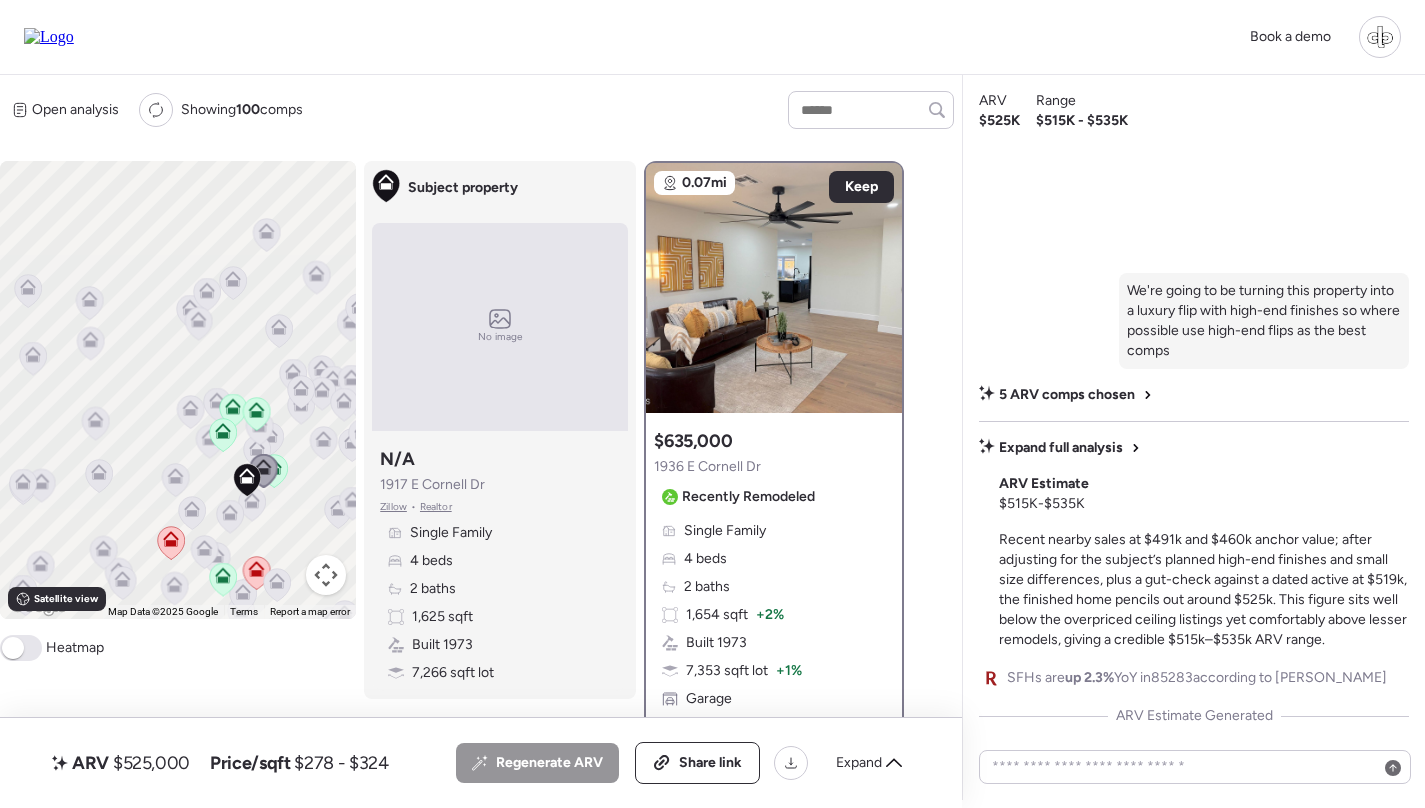 click 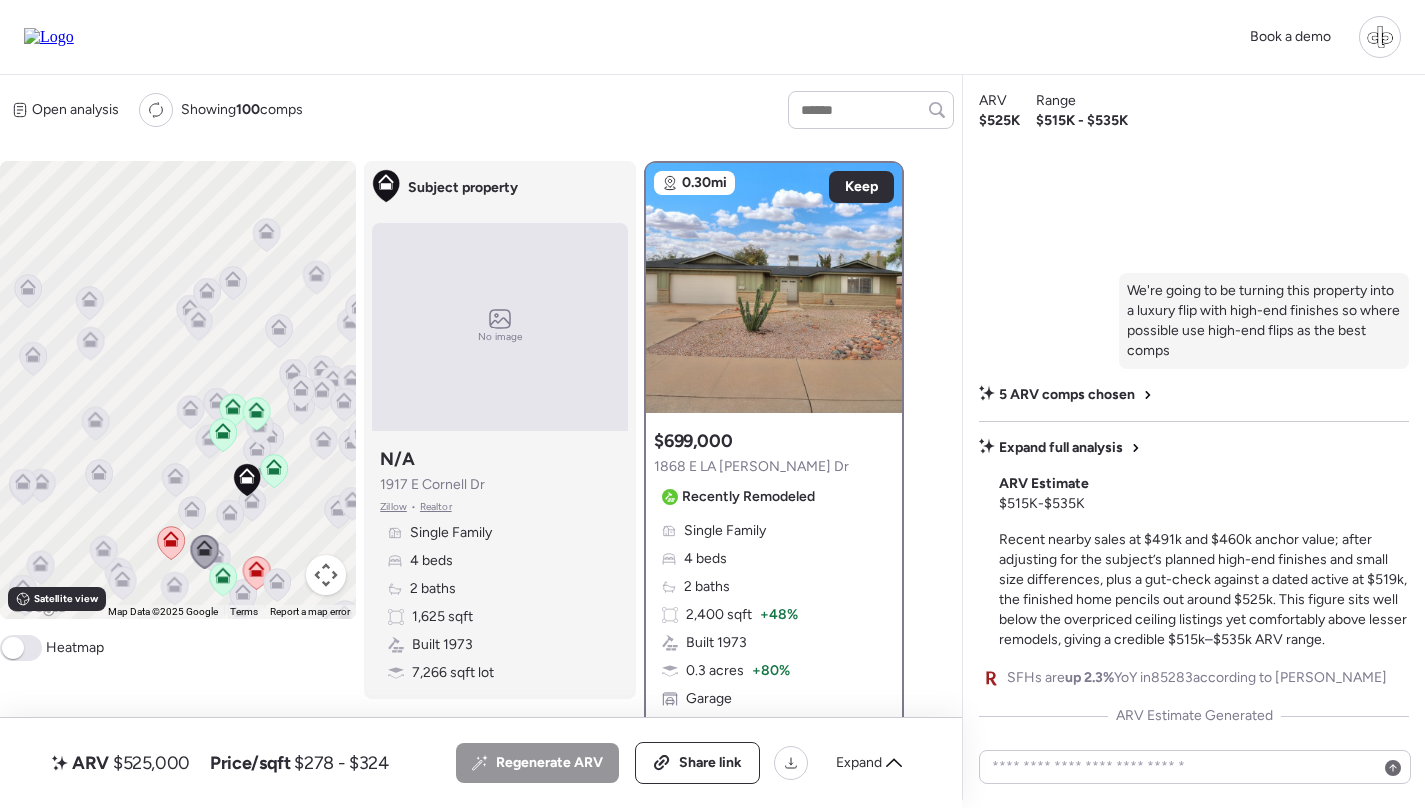 click 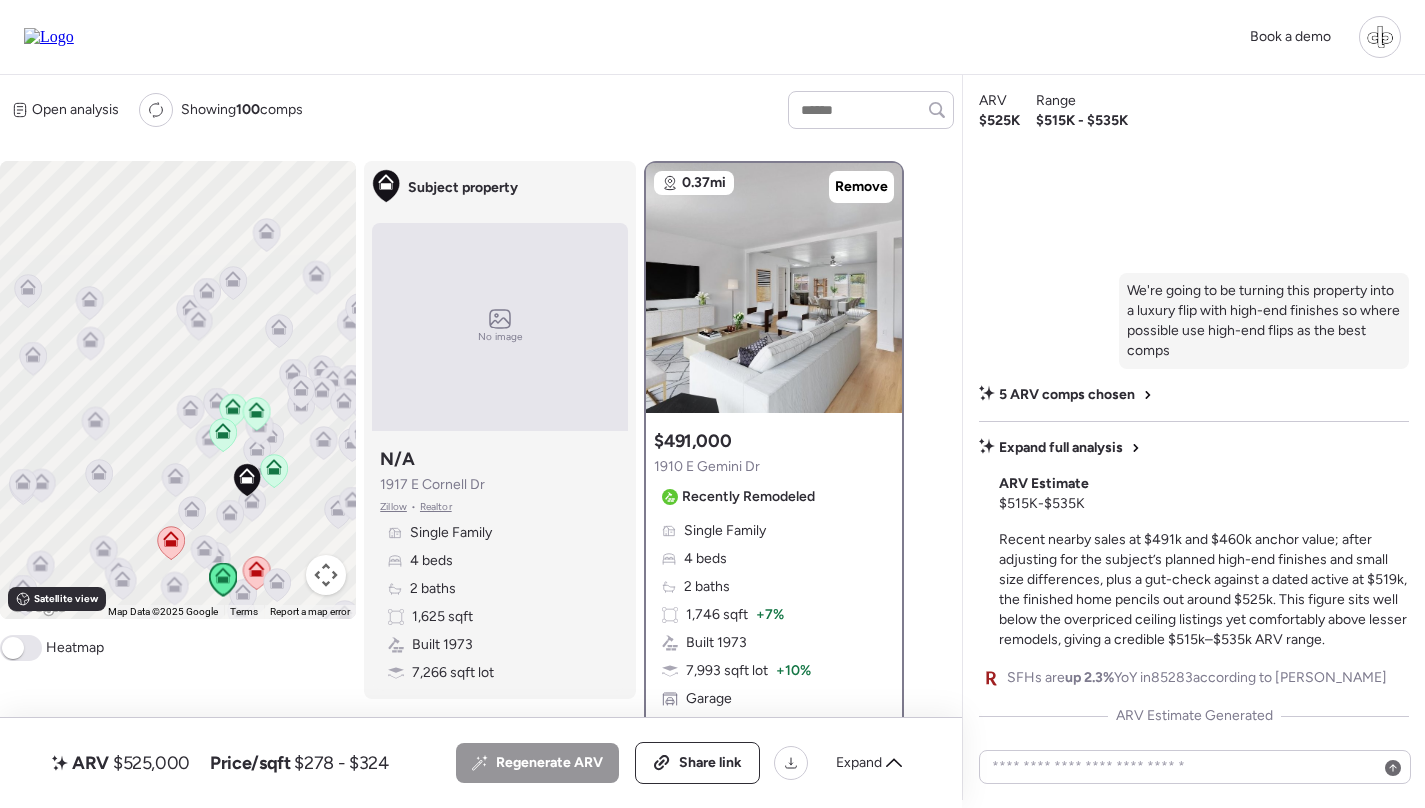 click 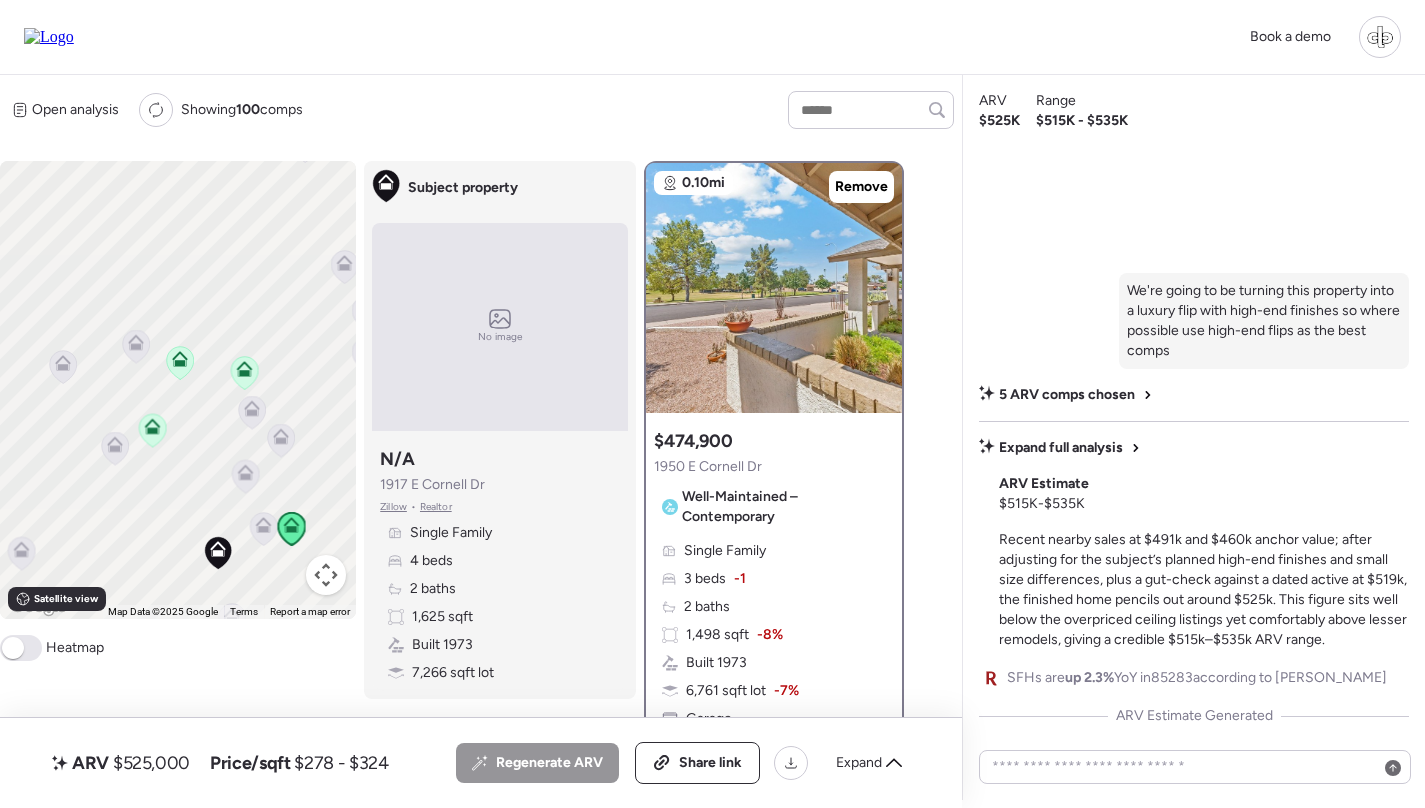 click 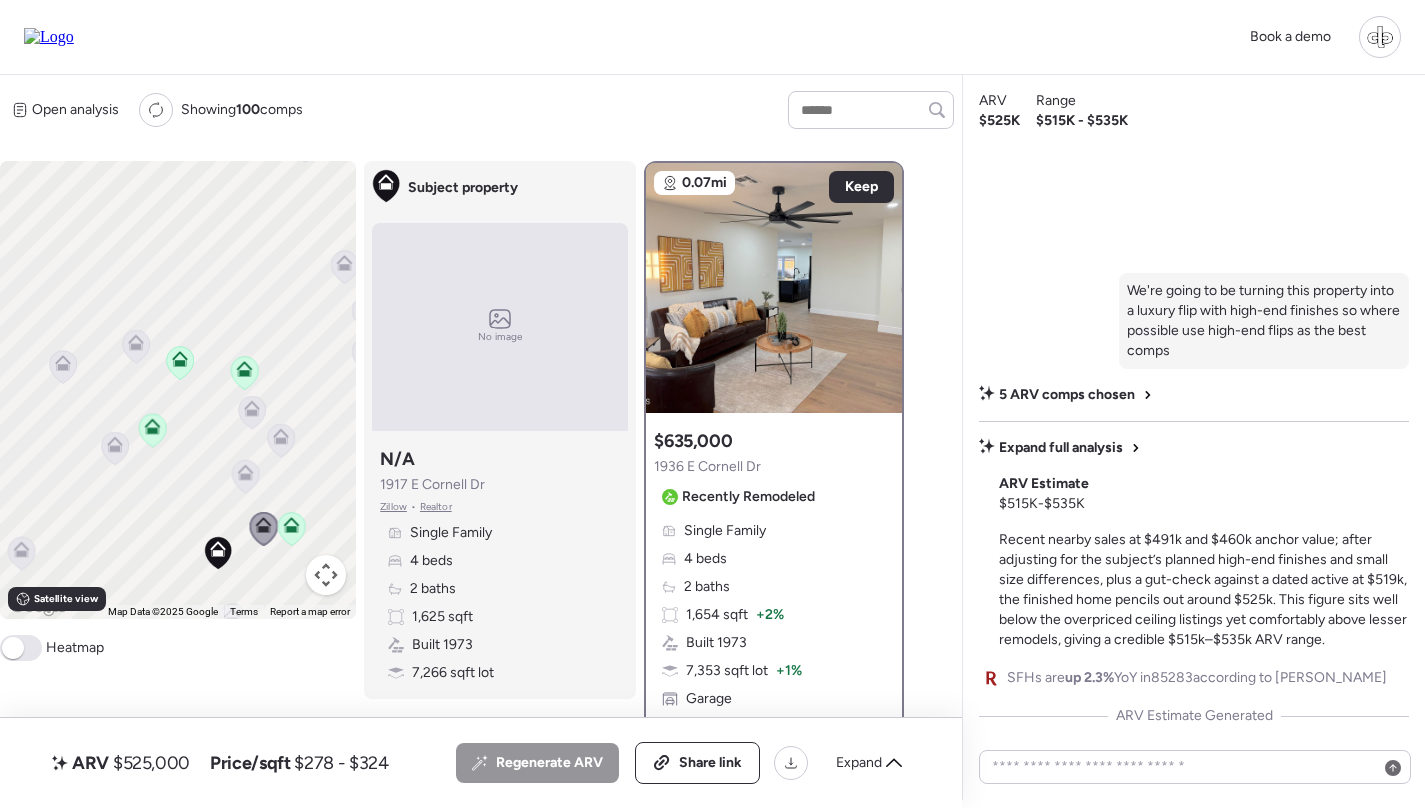 click 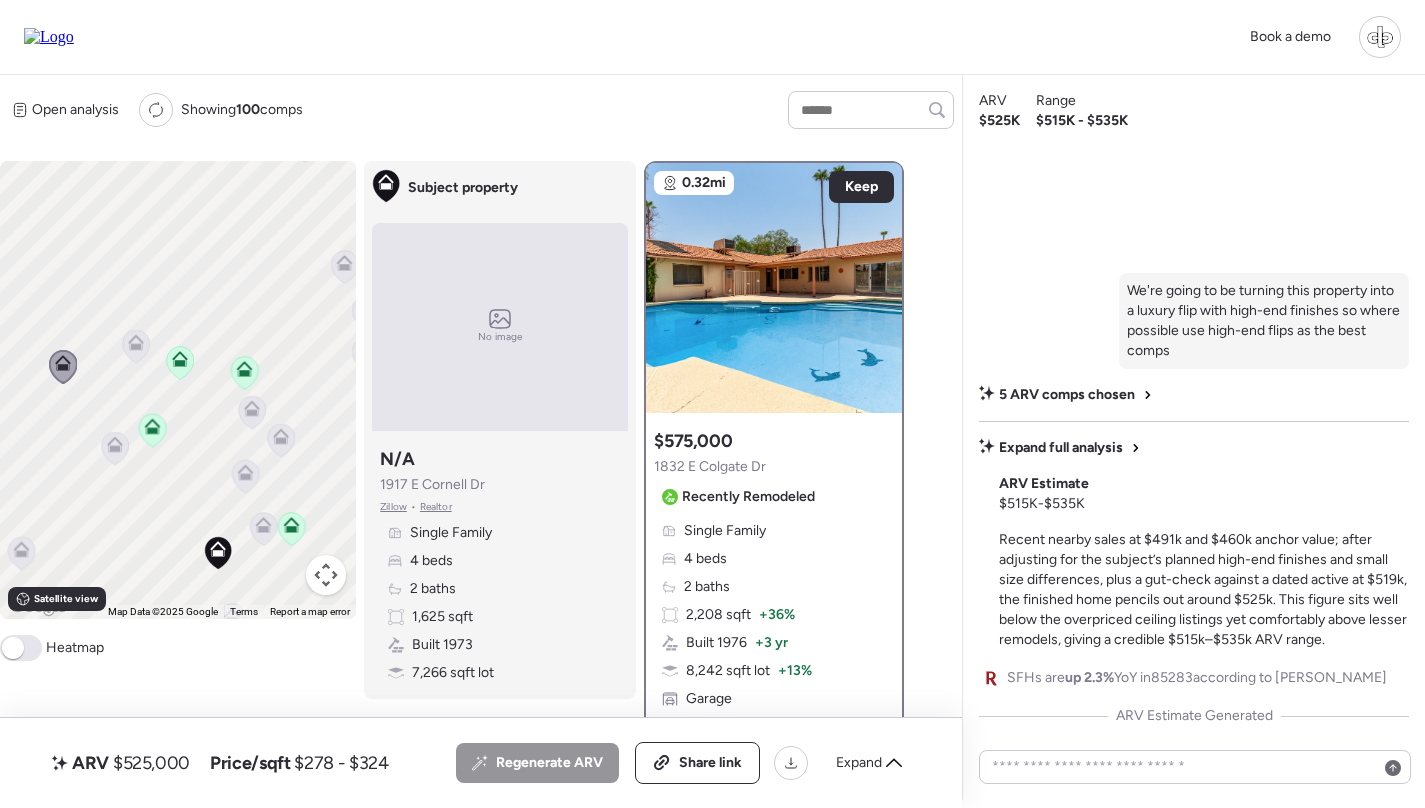 click 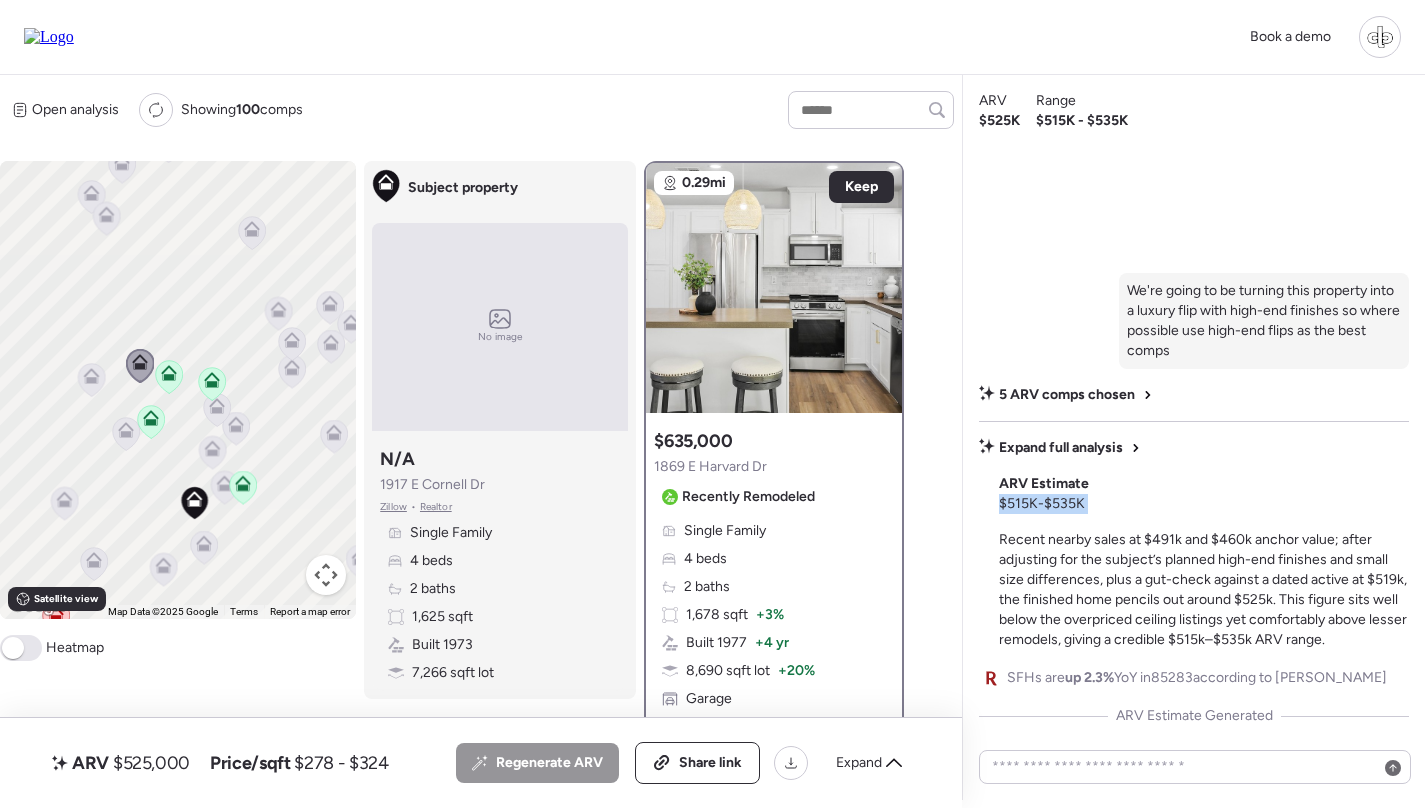 click on "Expand full analysis ARV Estimate $515K  -  $535K Recent nearby sales at $491k and $460k anchor value; after adjusting for the subject’s planned high-end finishes and small size differences, plus a gut-check against a dated active at $519k, the finished home pencils out around $525k.  This figure sits well below the overpriced ceiling listings yet comfortably above lesser remodels, giving a credible $515k–$535k ARV range." at bounding box center [1194, 544] 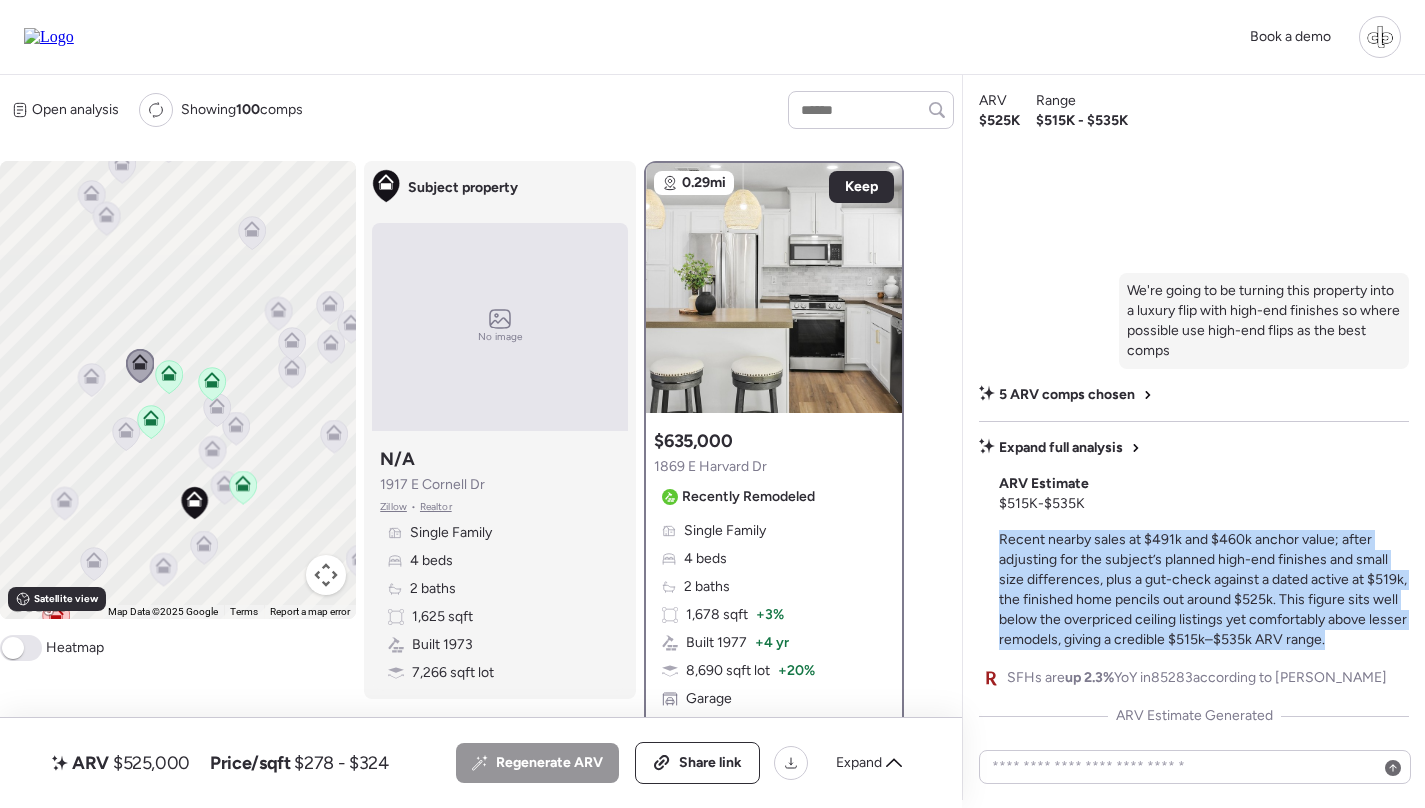 drag, startPoint x: 1026, startPoint y: 538, endPoint x: 1362, endPoint y: 645, distance: 352.62585 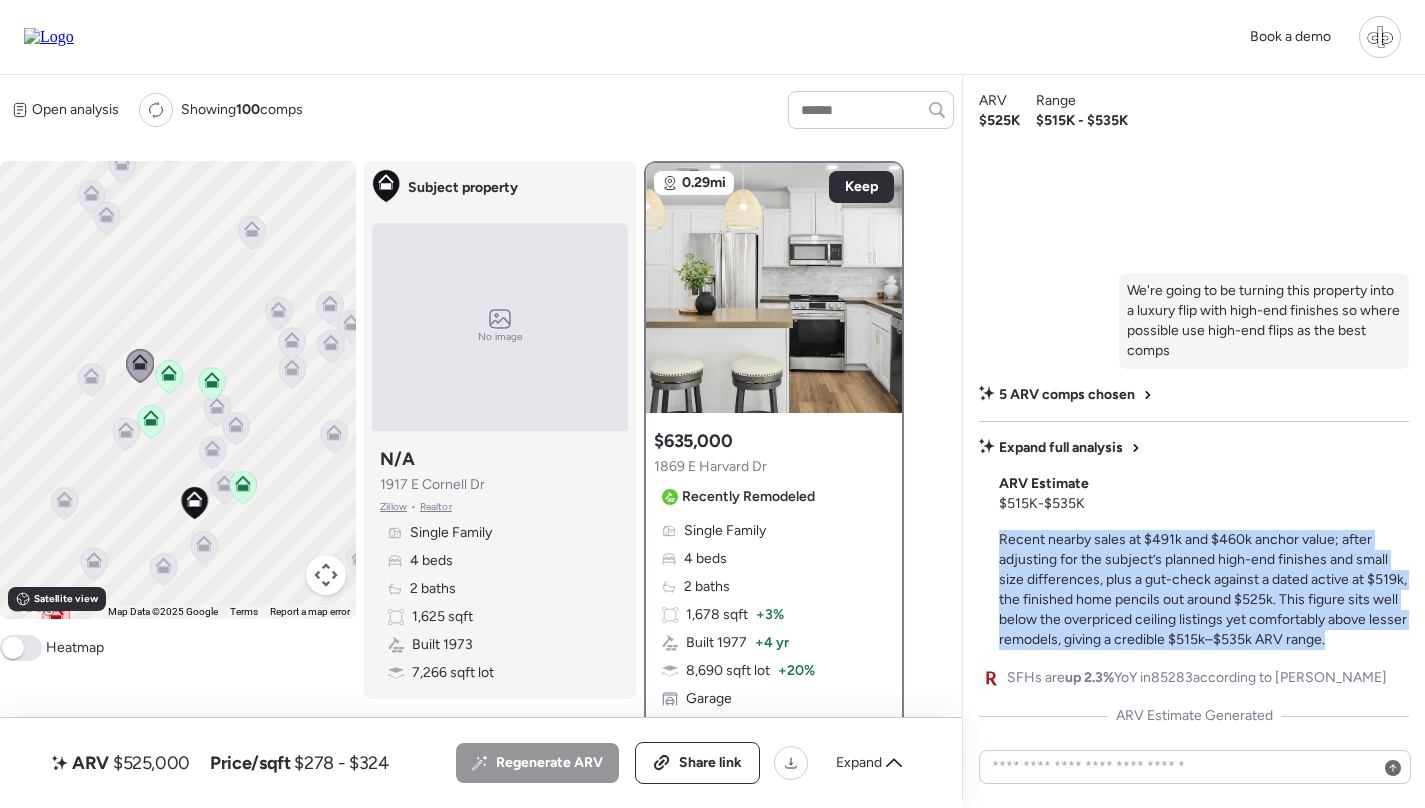 drag, startPoint x: 1335, startPoint y: 639, endPoint x: 990, endPoint y: 547, distance: 357.05603 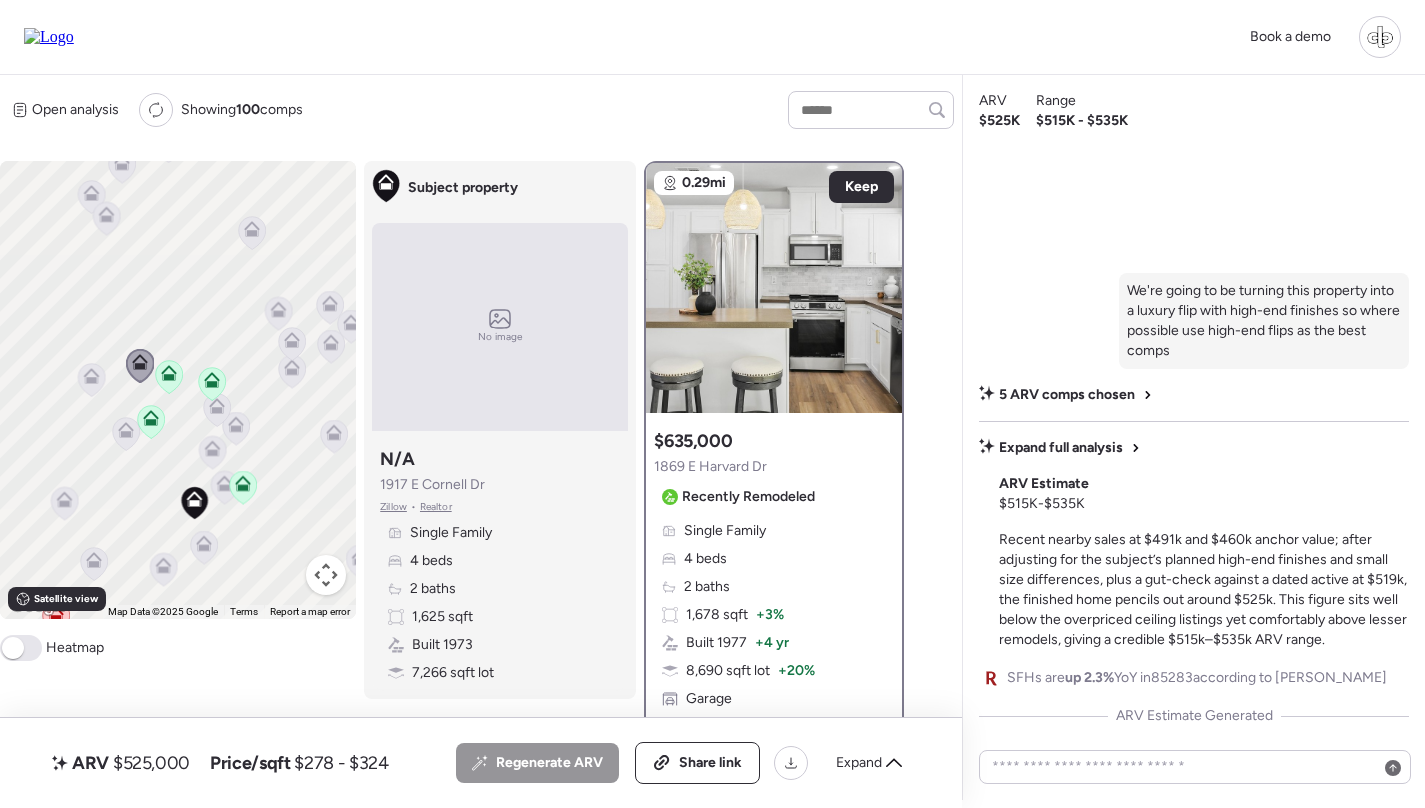 click on "Expand full analysis" at bounding box center (1061, 448) 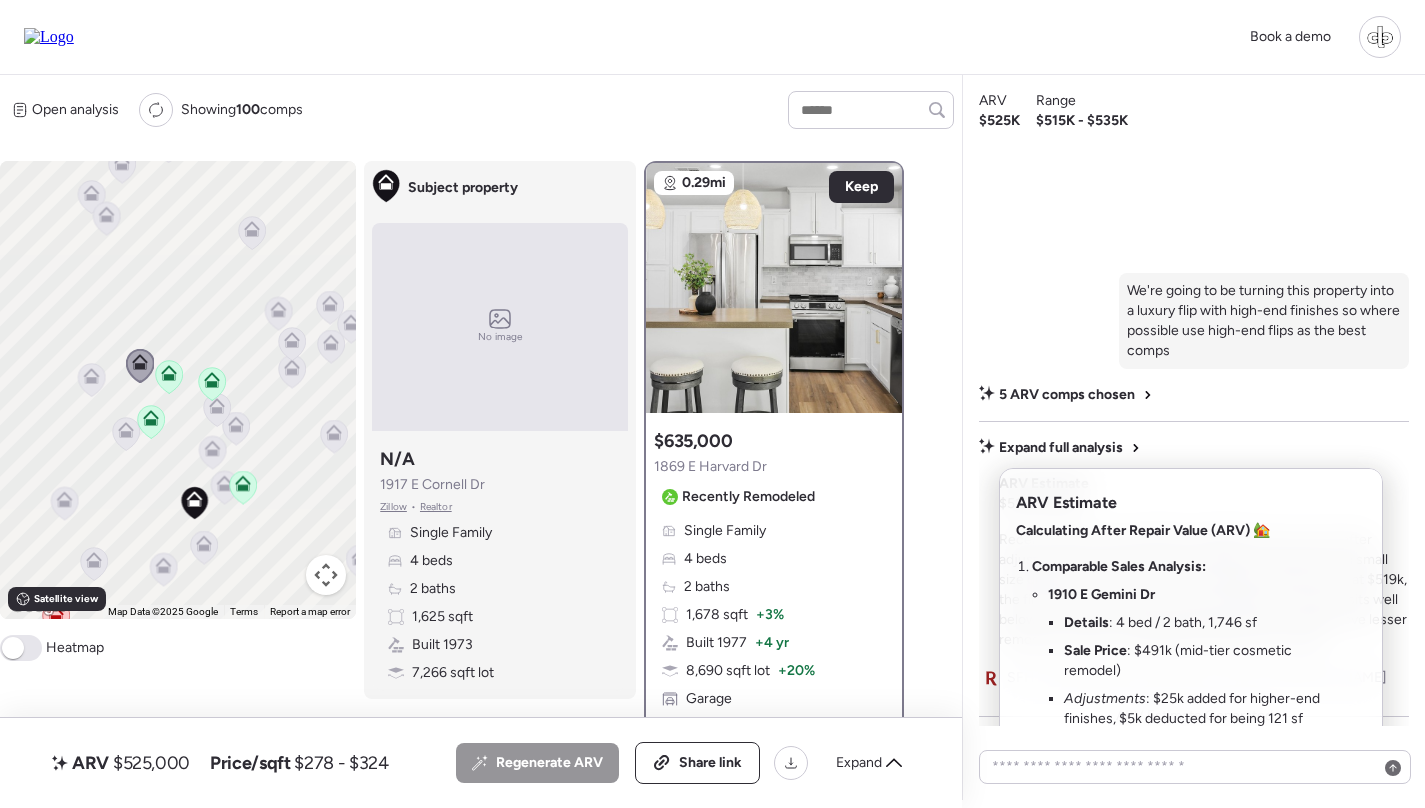 scroll, scrollTop: -28, scrollLeft: 0, axis: vertical 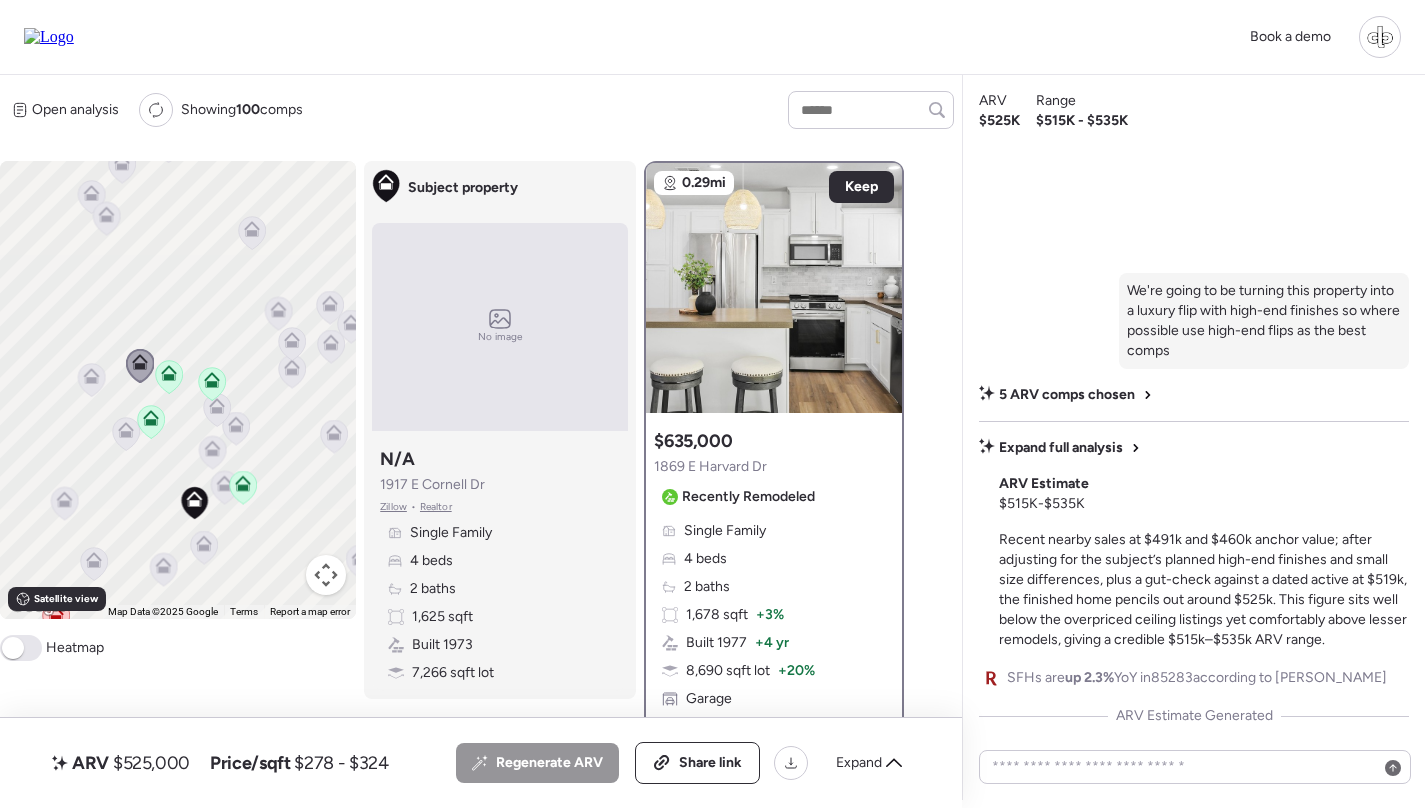 click on "We're going to be turning this property into a luxury flip with high-end finishes so where possible use high-end flips as the best comps
5 ARV comps chosen Expand full analysis ARV Estimate $515K  -  $535K Recent nearby sales at $491k and $460k anchor value; after adjusting for the subject’s planned high-end finishes and small size differences, plus a gut-check against a dated active at $519k, the finished home pencils out around $525k.  This figure sits well below the overpriced ceiling listings yet comfortably above lesser remodels, giving a credible $515k–$535k ARV range. SFHs are  up   2.3%  YoY in  85283  according to [PERSON_NAME] ARV Estimate Generated" at bounding box center (1194, 499) 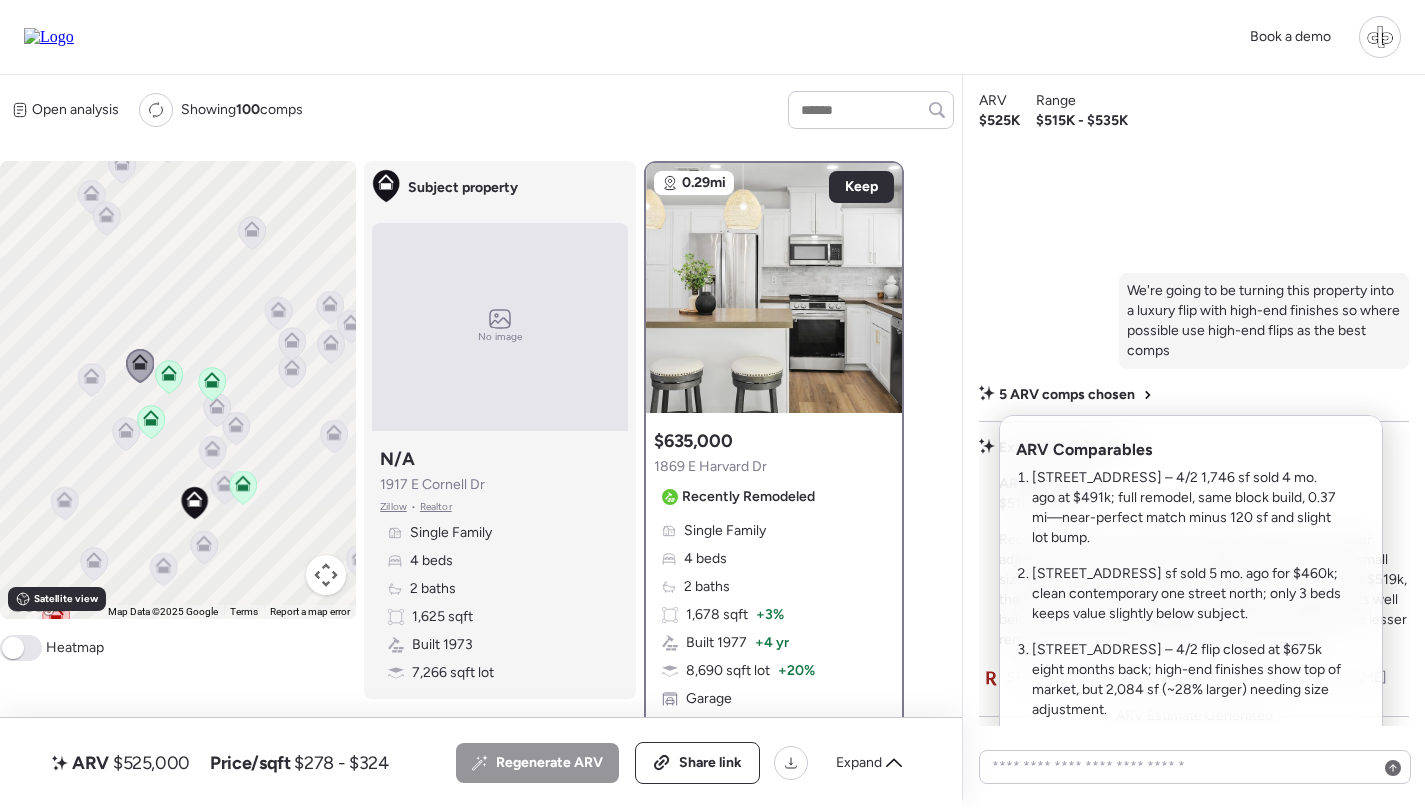 click at bounding box center (712, 348) 